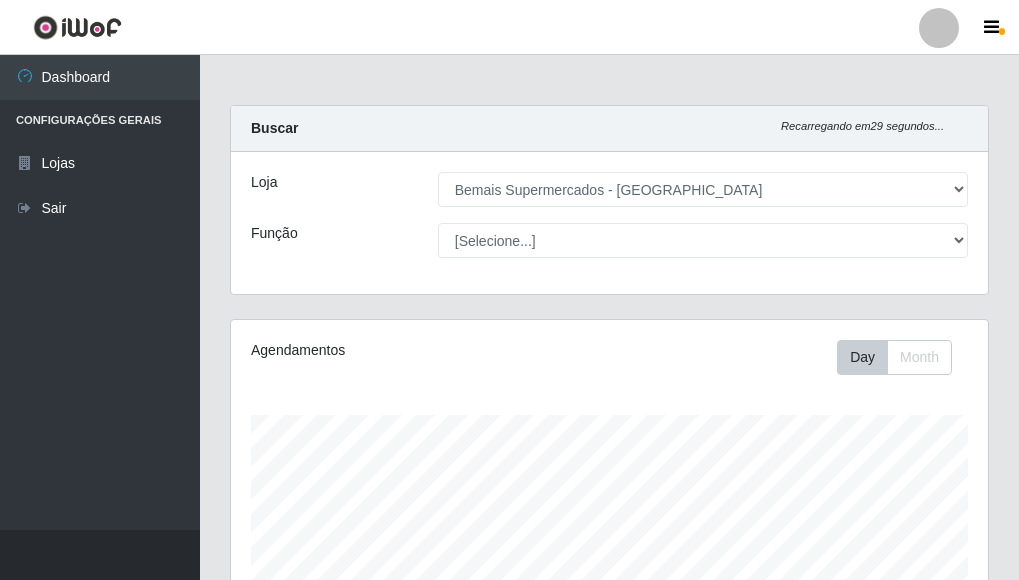 select on "249" 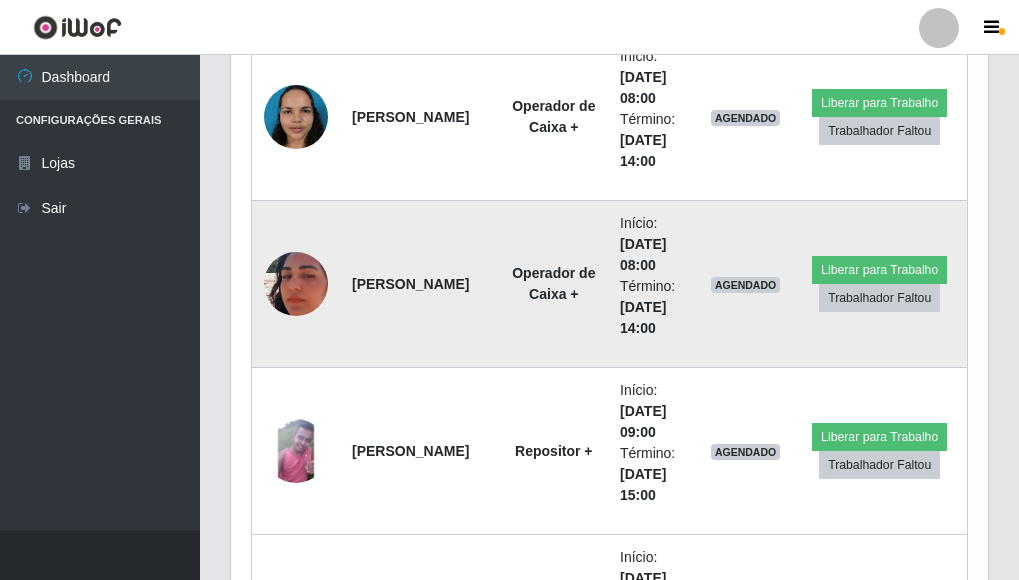 scroll, scrollTop: 2004, scrollLeft: 0, axis: vertical 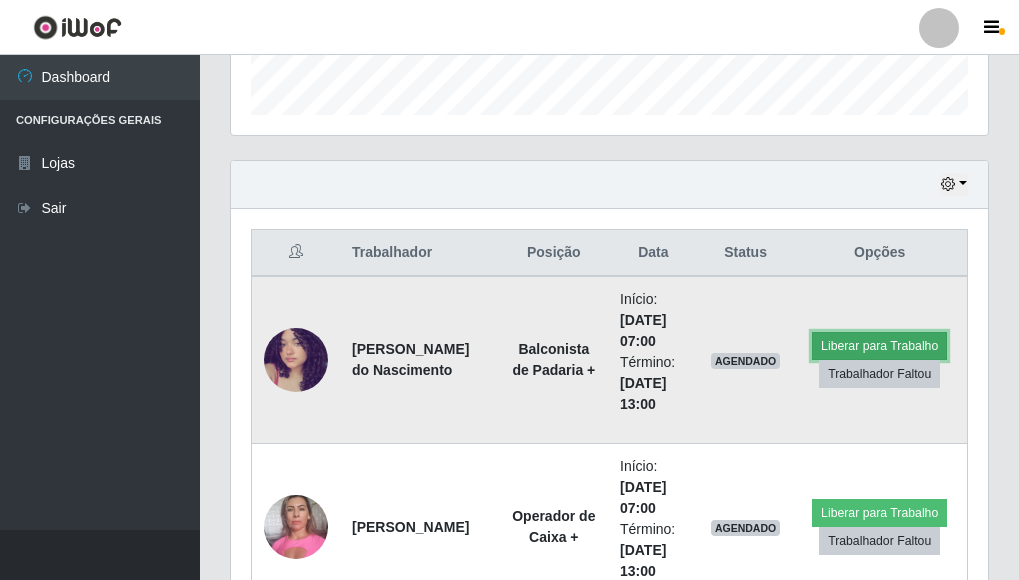 click on "Liberar para Trabalho" at bounding box center (879, 346) 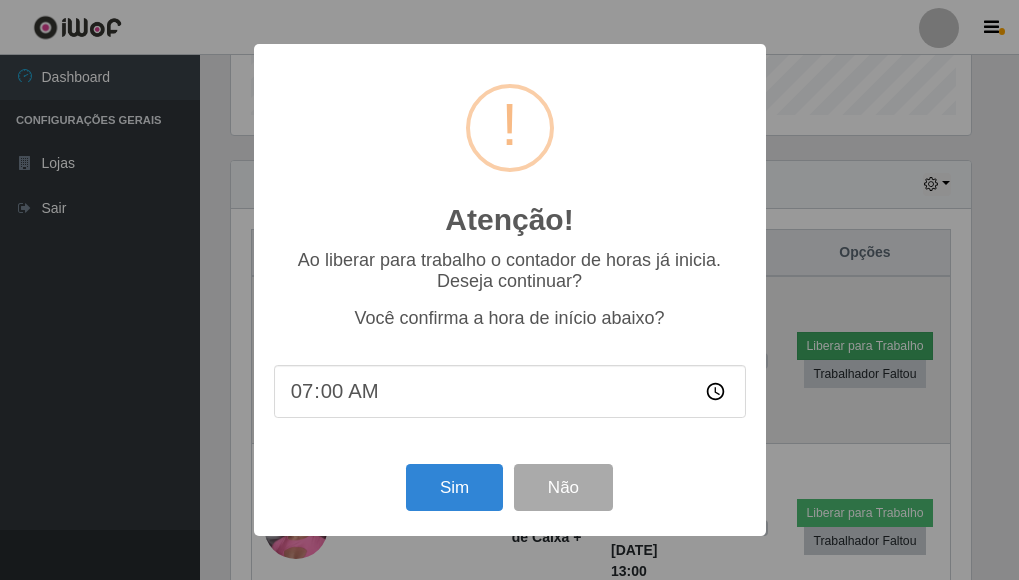 scroll, scrollTop: 999585, scrollLeft: 999255, axis: both 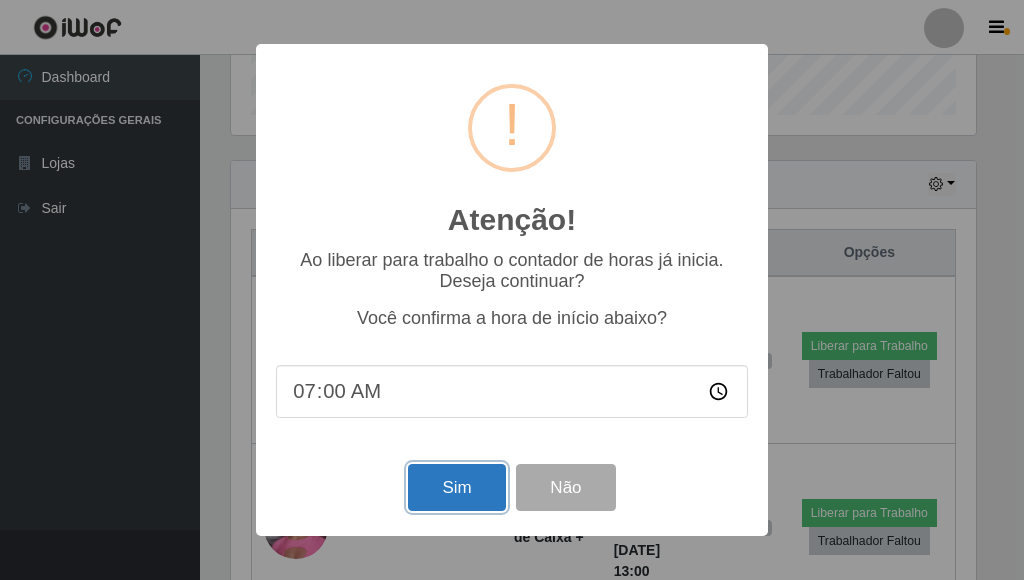 click on "Sim" at bounding box center (456, 487) 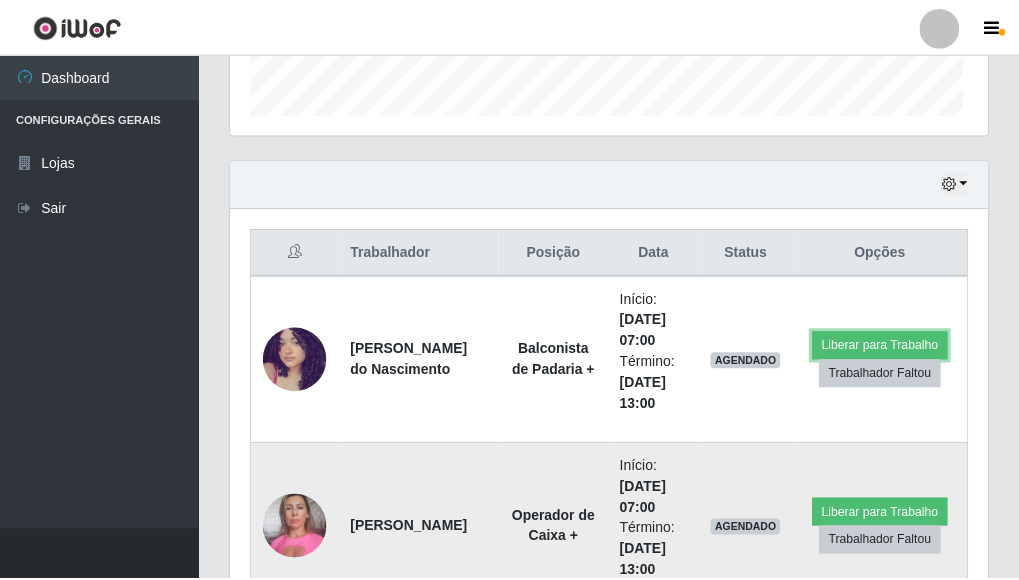 scroll, scrollTop: 999585, scrollLeft: 999243, axis: both 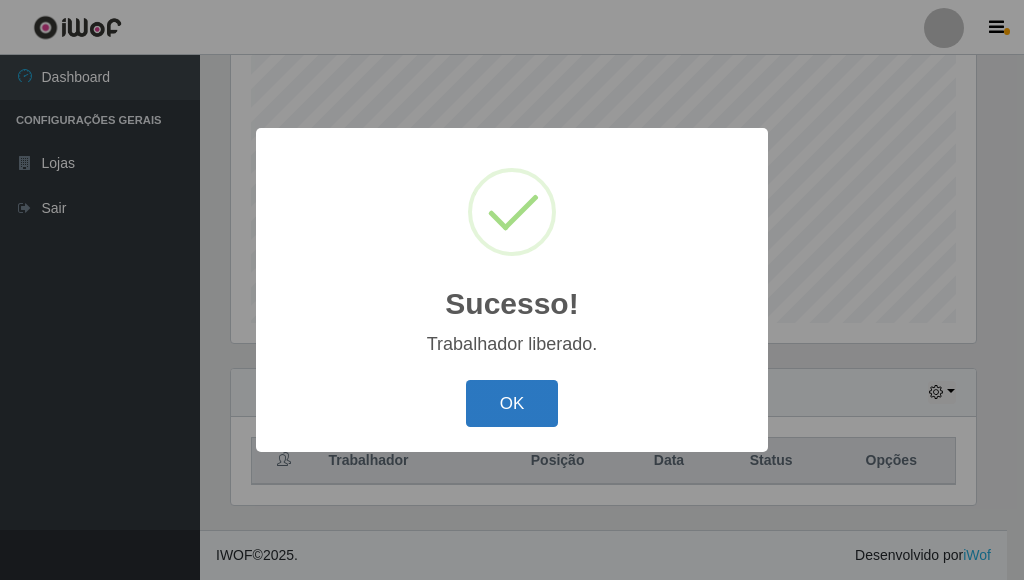 click on "OK" at bounding box center [512, 403] 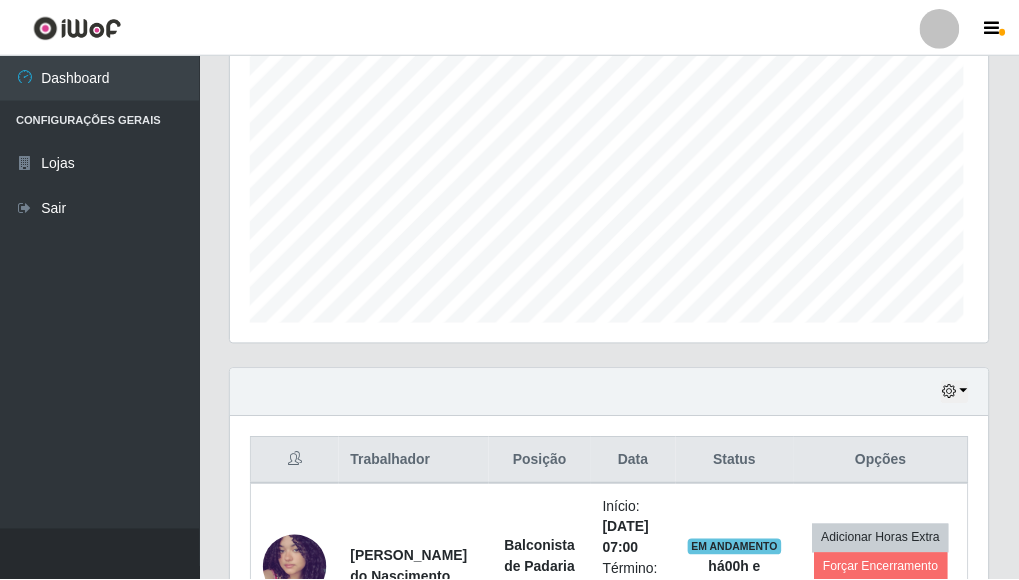 scroll, scrollTop: 453, scrollLeft: 0, axis: vertical 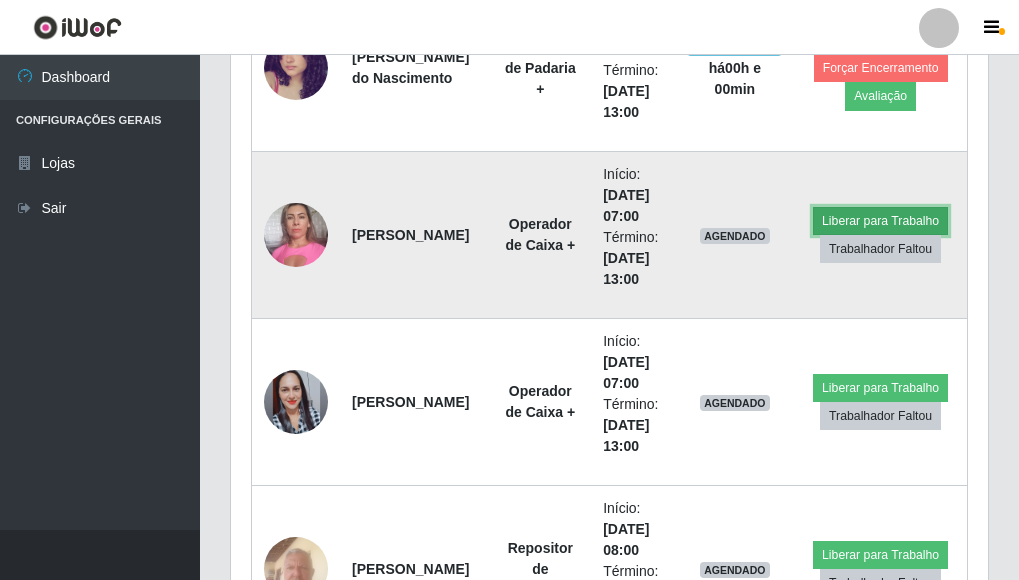 click on "Liberar para Trabalho" at bounding box center (880, 221) 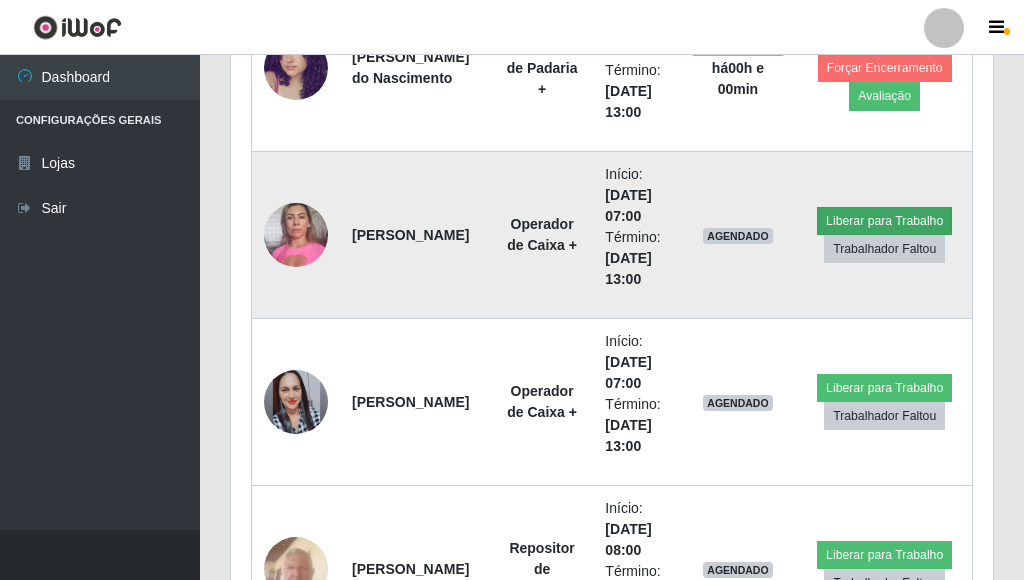 scroll, scrollTop: 999585, scrollLeft: 999255, axis: both 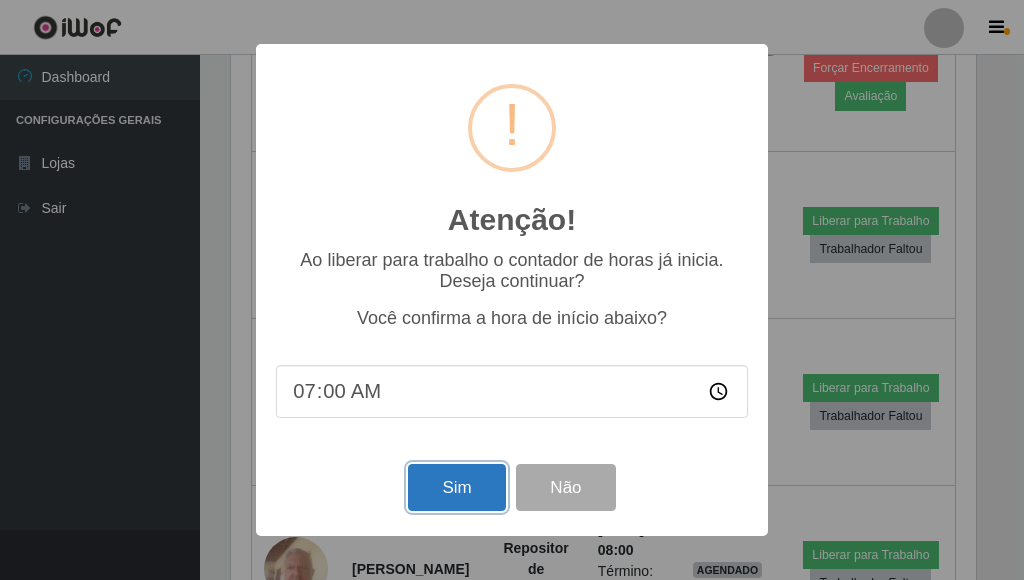 click on "Sim" at bounding box center [456, 487] 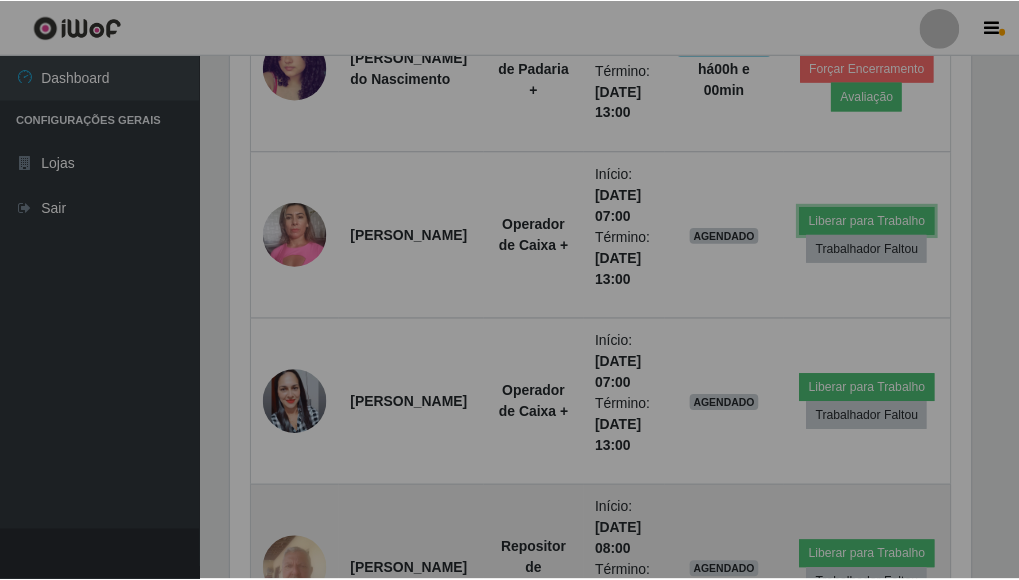 scroll, scrollTop: 999585, scrollLeft: 999243, axis: both 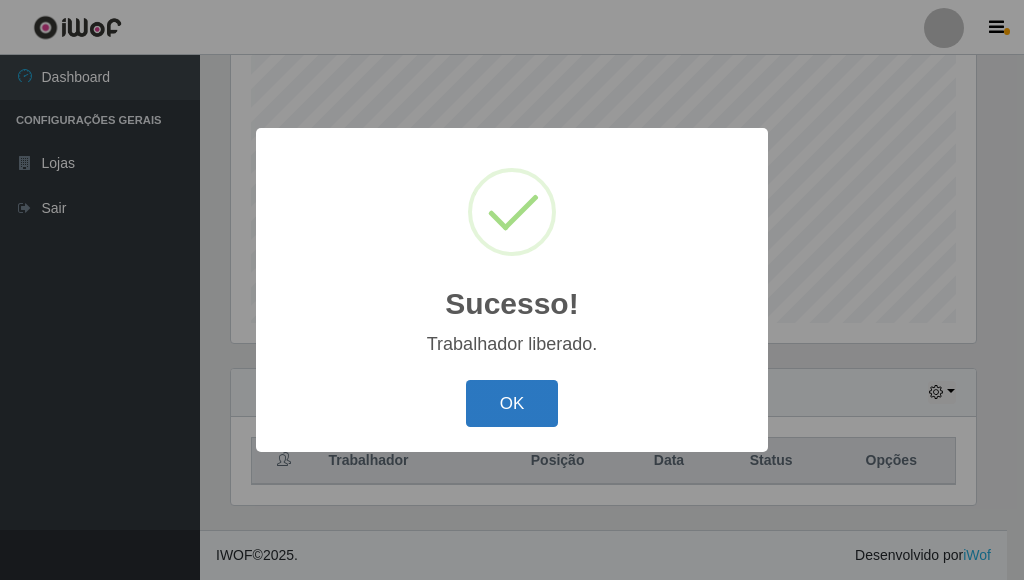 click on "OK" at bounding box center (512, 403) 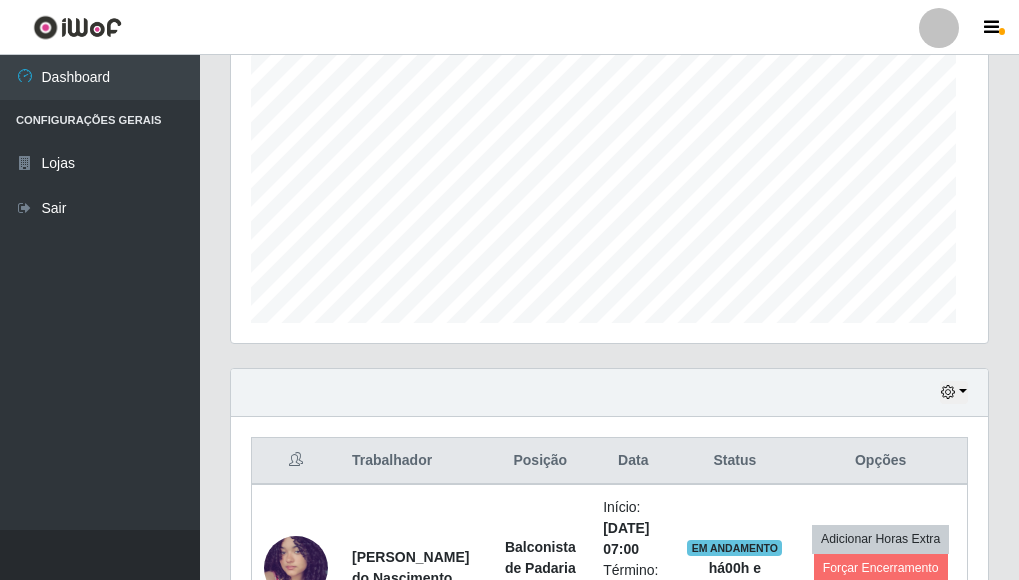 scroll, scrollTop: 999585, scrollLeft: 999243, axis: both 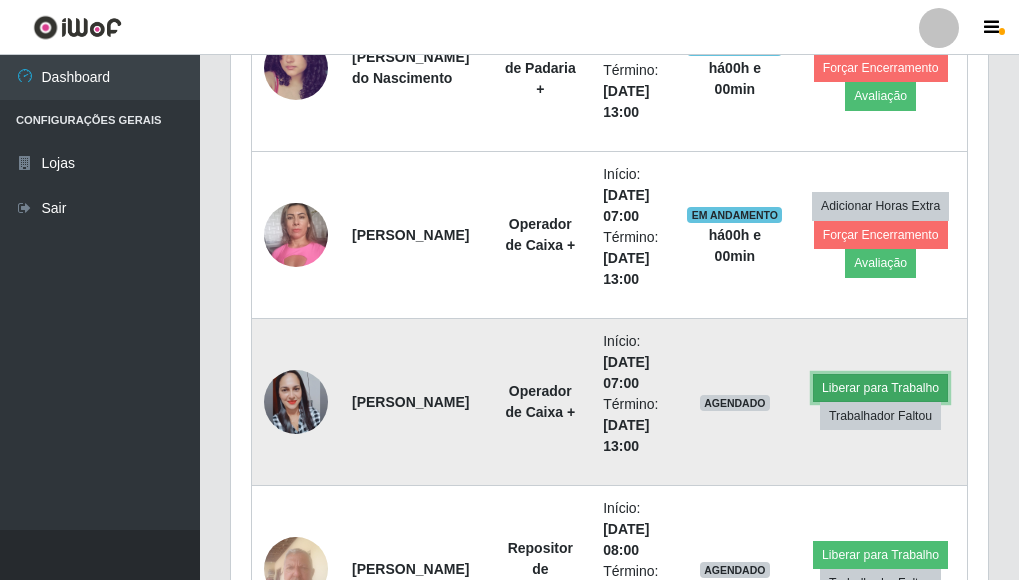 click on "Liberar para Trabalho" at bounding box center (880, 388) 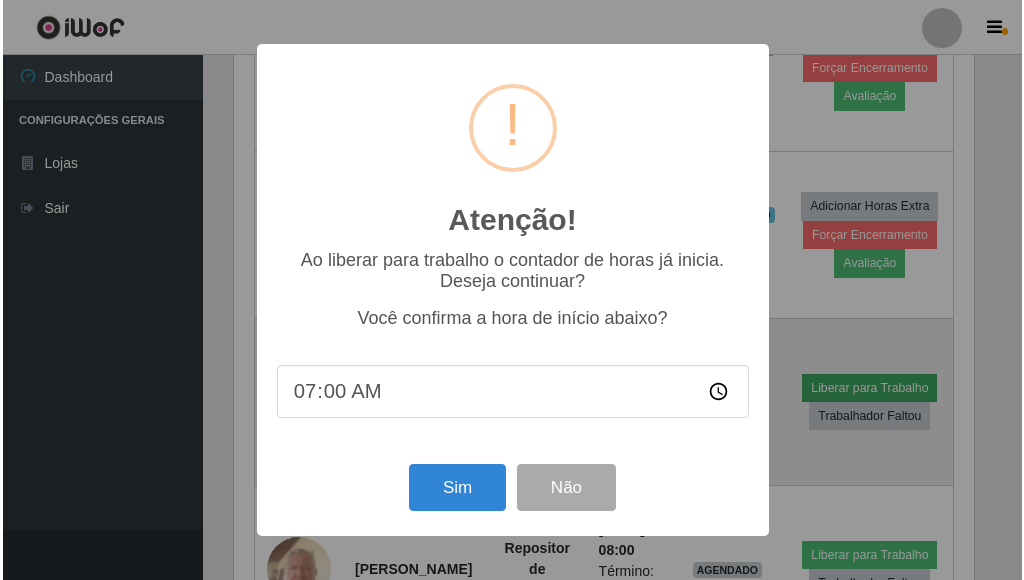 scroll, scrollTop: 999585, scrollLeft: 999255, axis: both 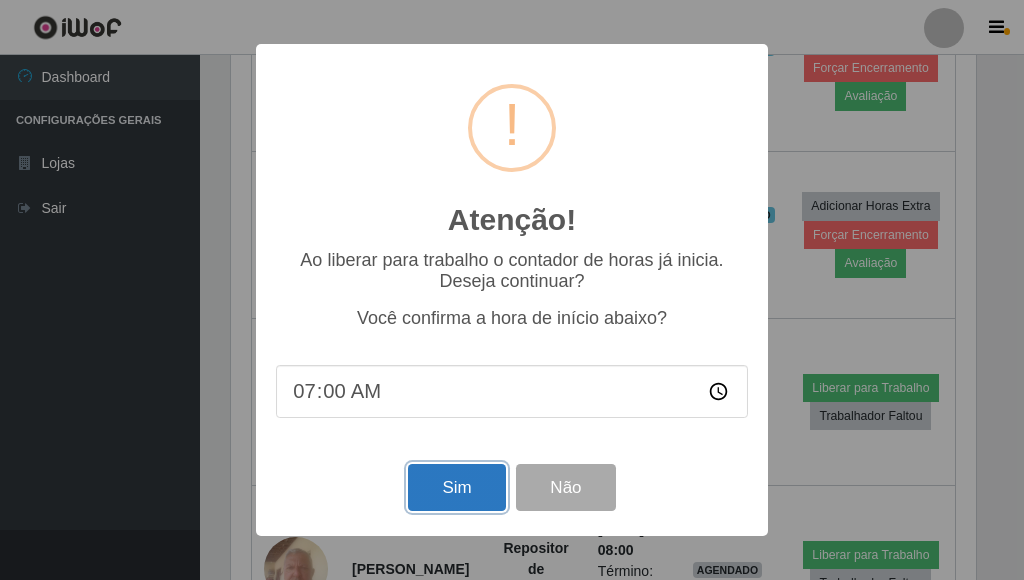 click on "Sim" at bounding box center [456, 487] 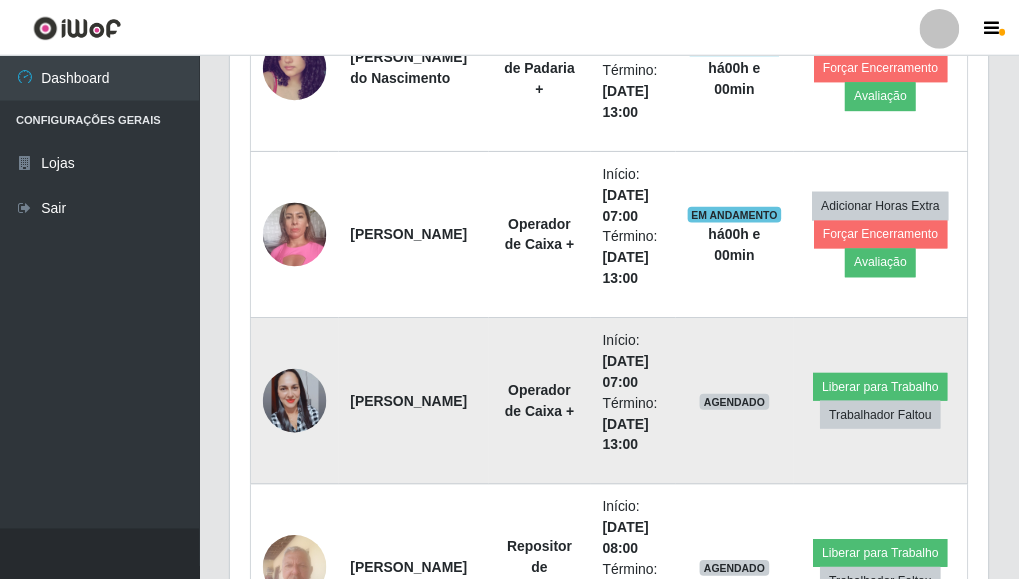scroll, scrollTop: 999585, scrollLeft: 999243, axis: both 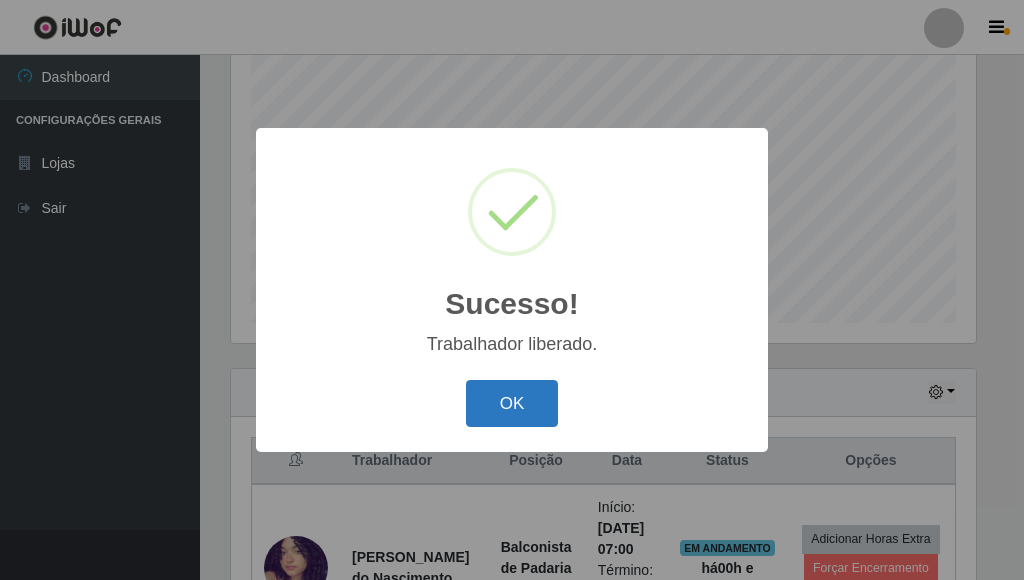 click on "OK" at bounding box center (512, 403) 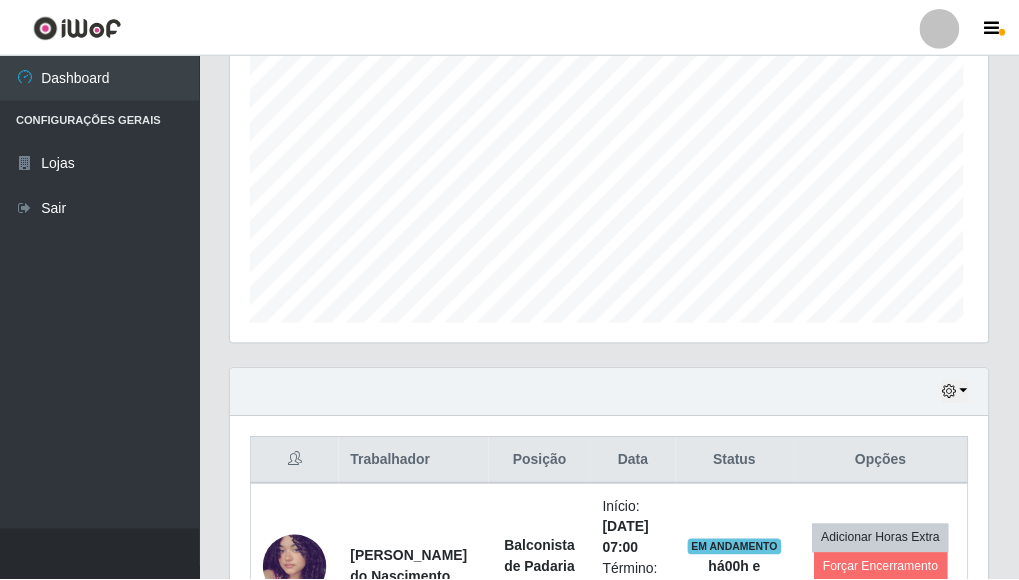 scroll, scrollTop: 452, scrollLeft: 0, axis: vertical 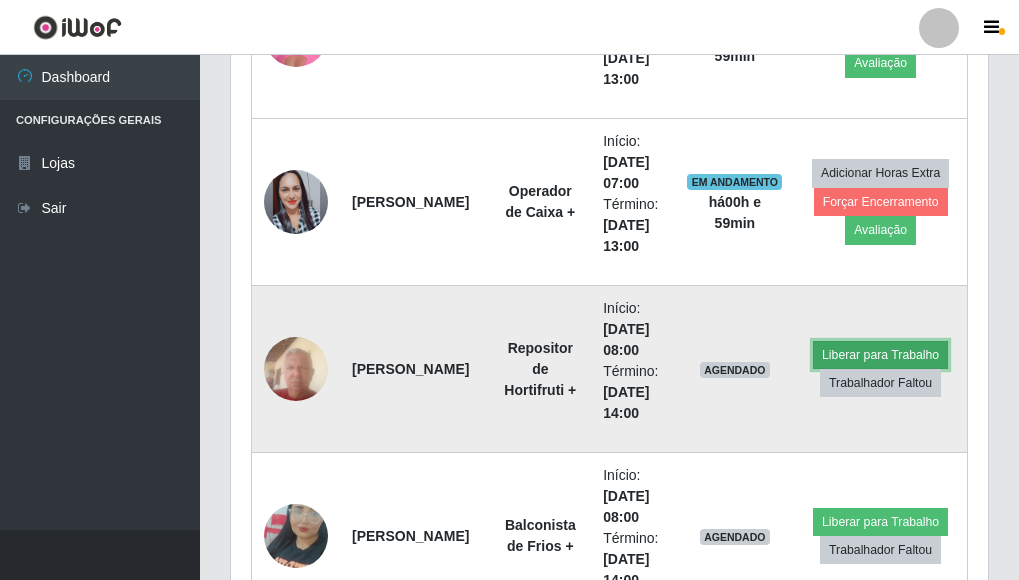 click on "Liberar para Trabalho" at bounding box center (880, 355) 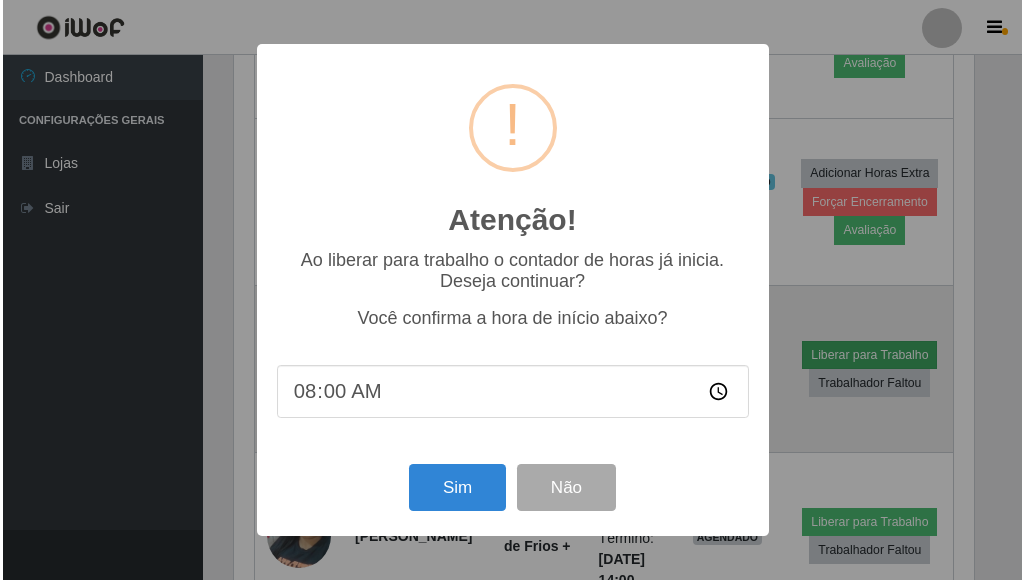 scroll, scrollTop: 999585, scrollLeft: 999255, axis: both 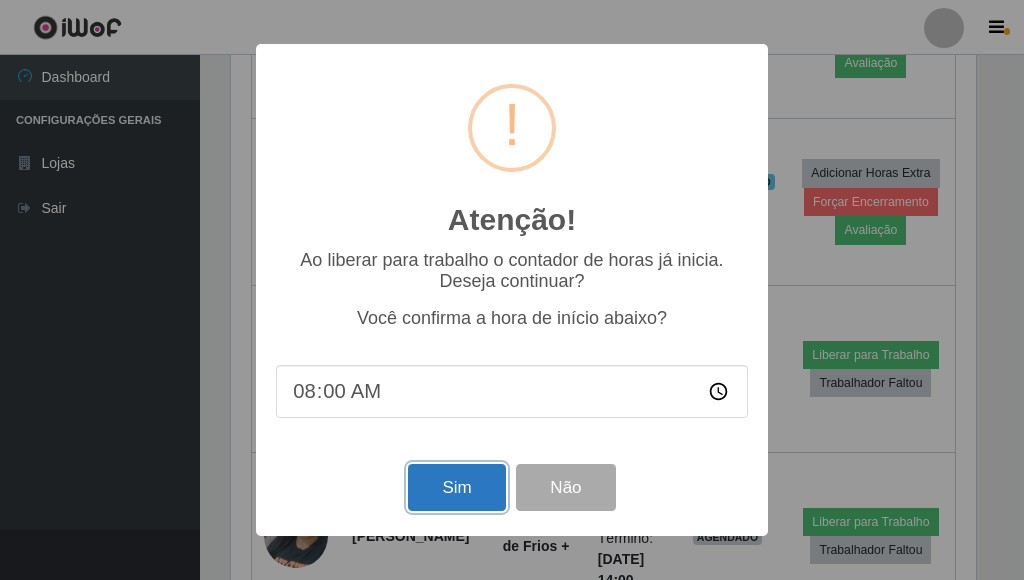 click on "Sim" at bounding box center [456, 487] 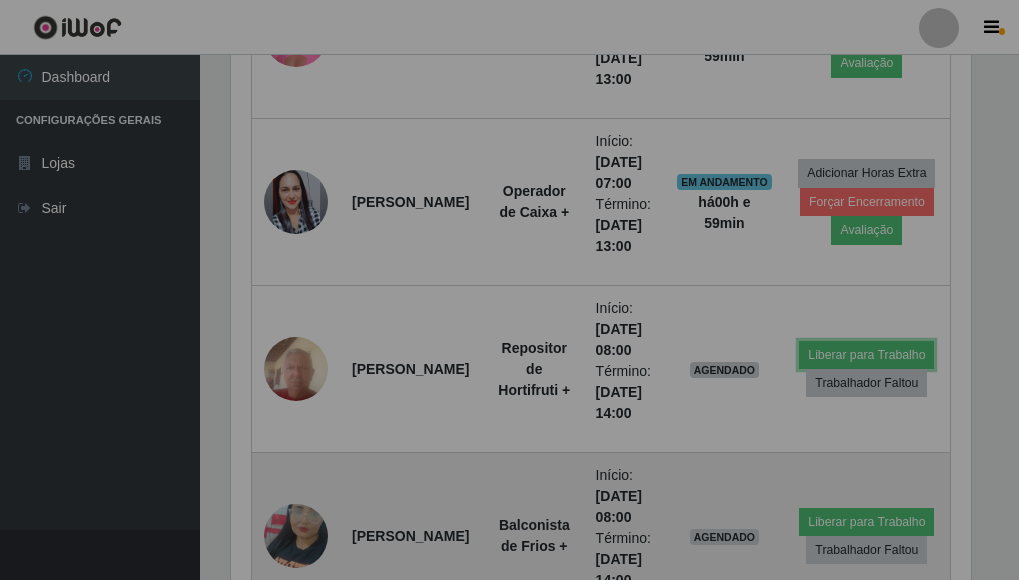 scroll, scrollTop: 999585, scrollLeft: 999243, axis: both 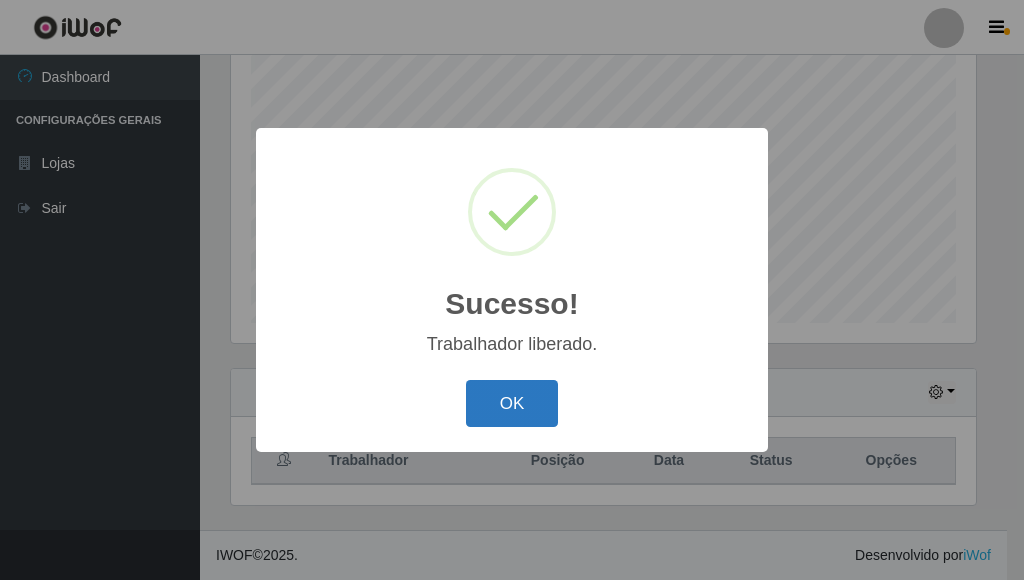 click on "OK" at bounding box center [512, 403] 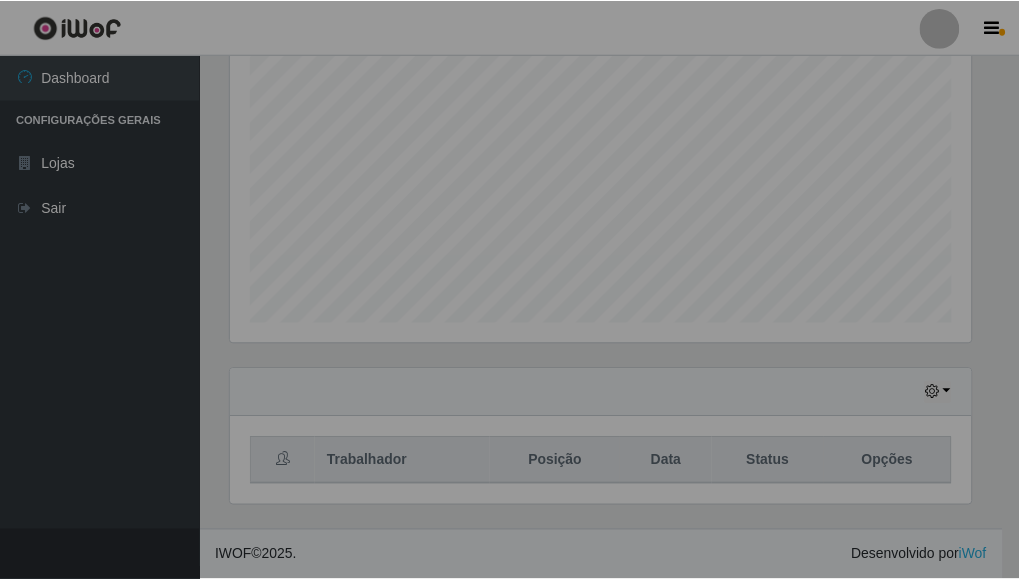 scroll, scrollTop: 999585, scrollLeft: 999243, axis: both 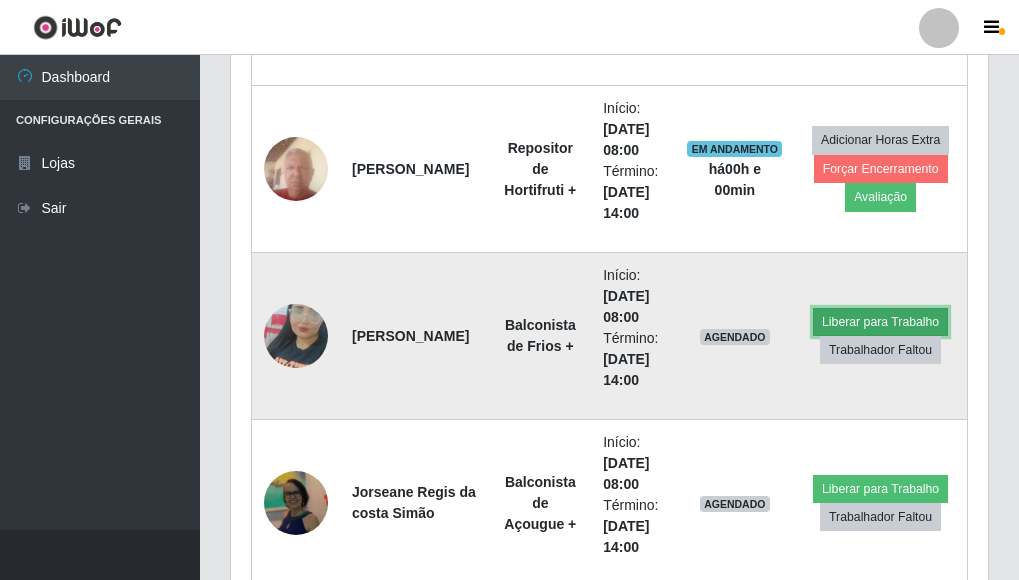click on "Liberar para Trabalho" at bounding box center [880, 322] 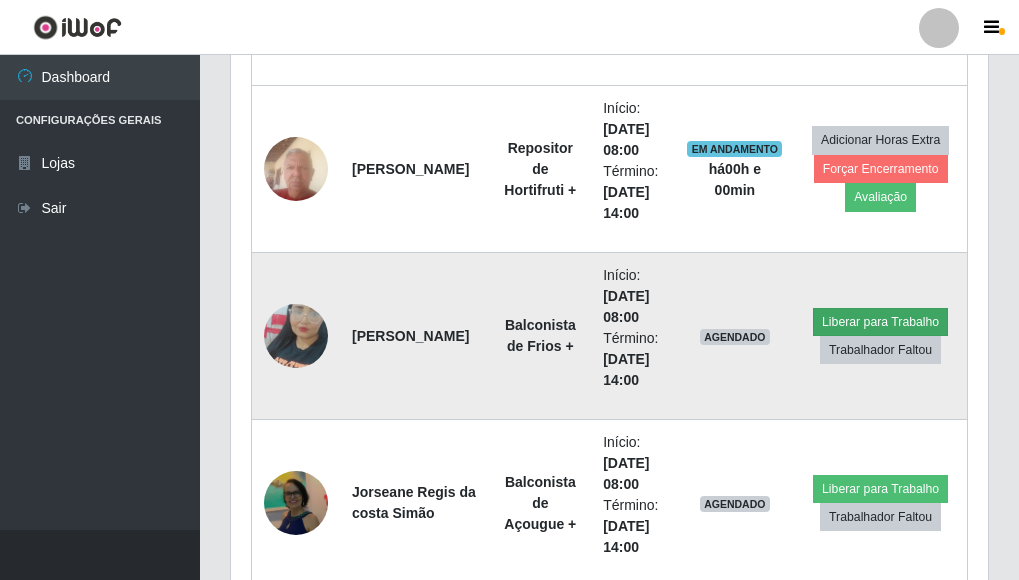 scroll, scrollTop: 999585, scrollLeft: 999255, axis: both 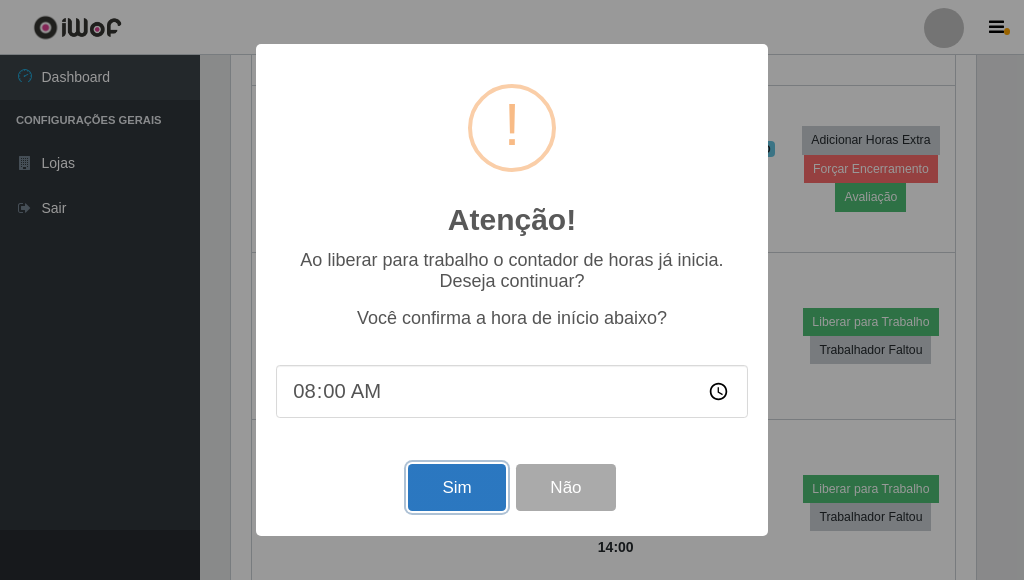 click on "Sim" at bounding box center (456, 487) 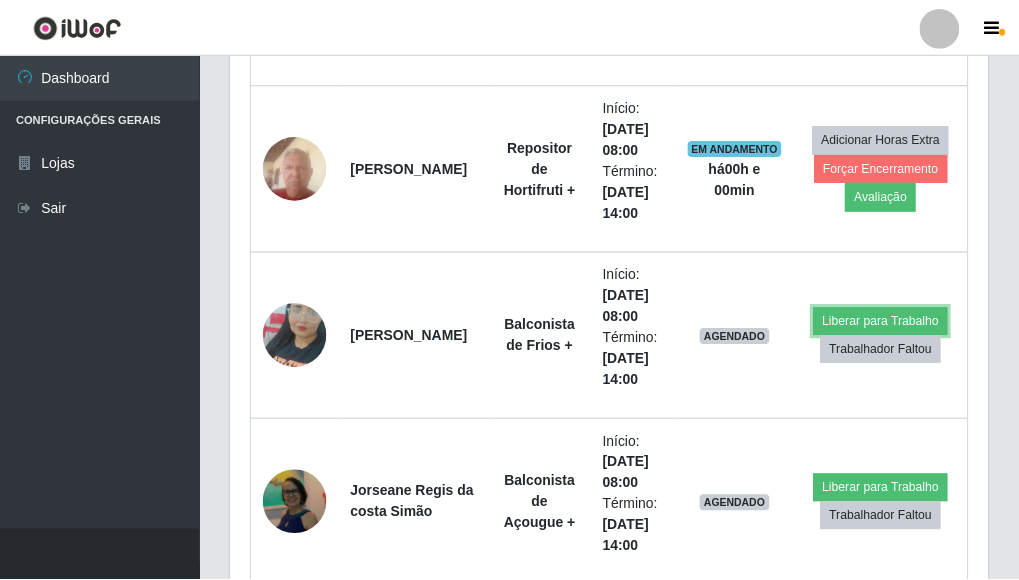 scroll, scrollTop: 999585, scrollLeft: 999243, axis: both 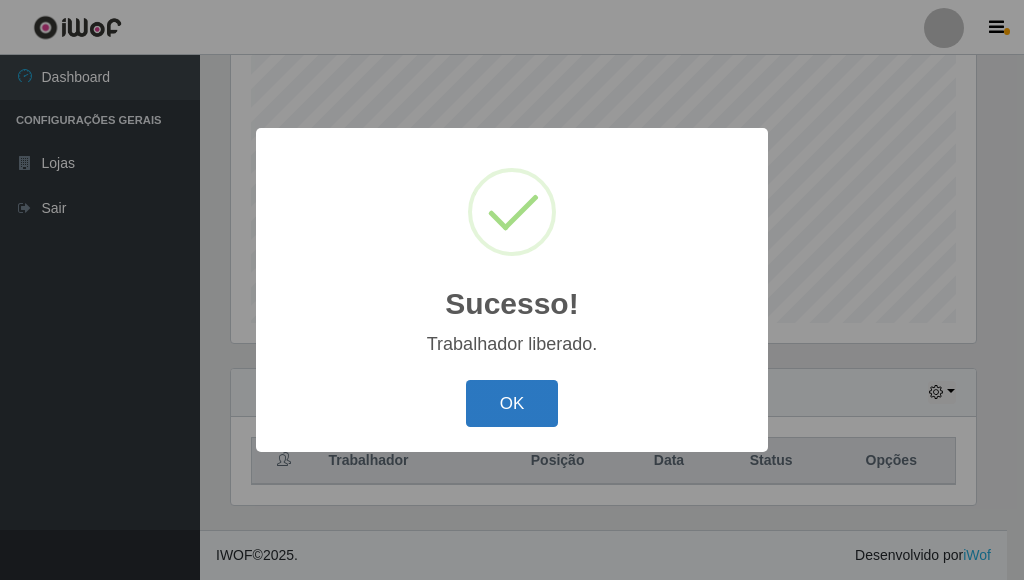 click on "OK" at bounding box center (512, 403) 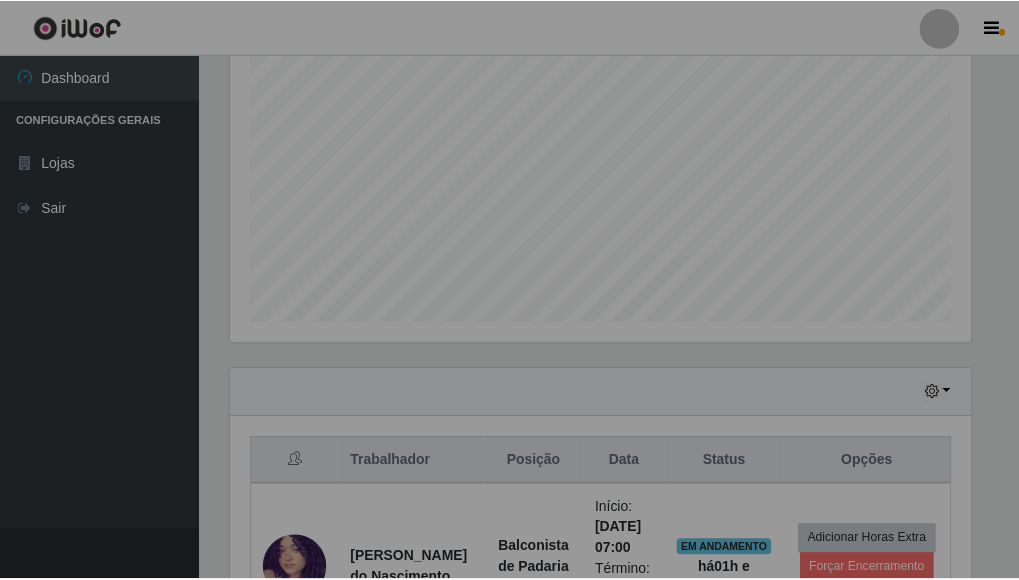 scroll, scrollTop: 999585, scrollLeft: 999243, axis: both 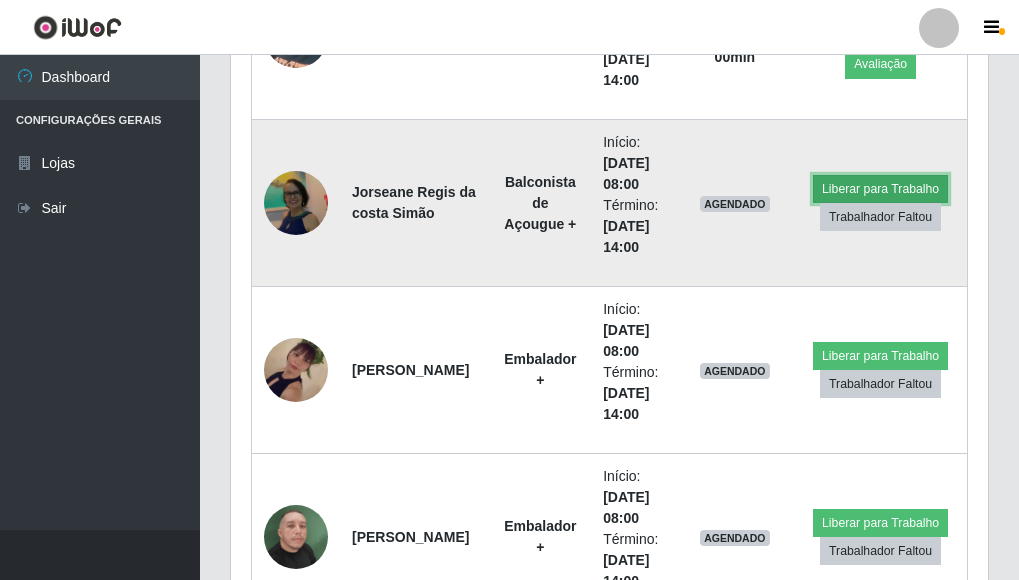 click on "Liberar para Trabalho" at bounding box center (880, 189) 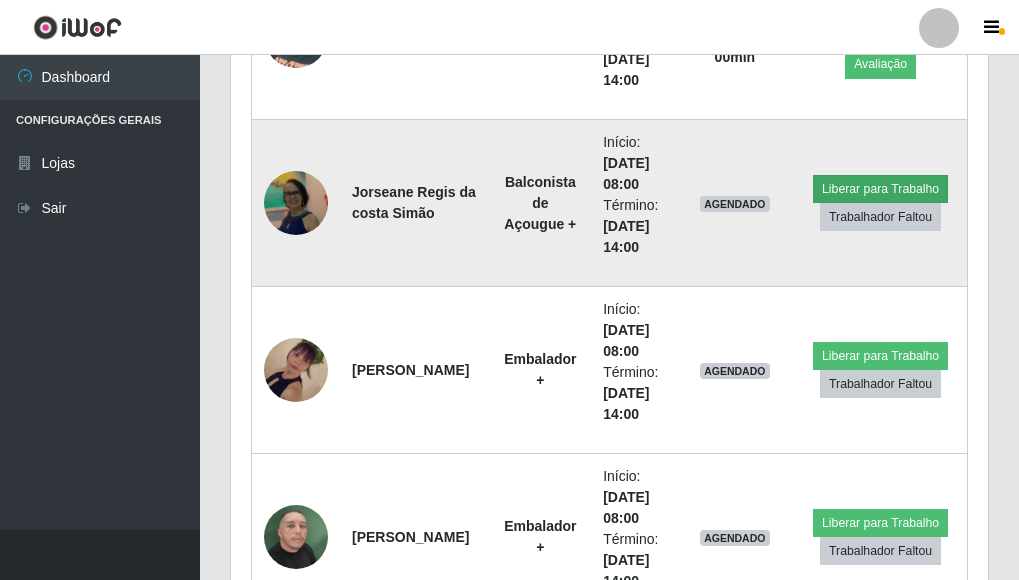 scroll, scrollTop: 999585, scrollLeft: 999255, axis: both 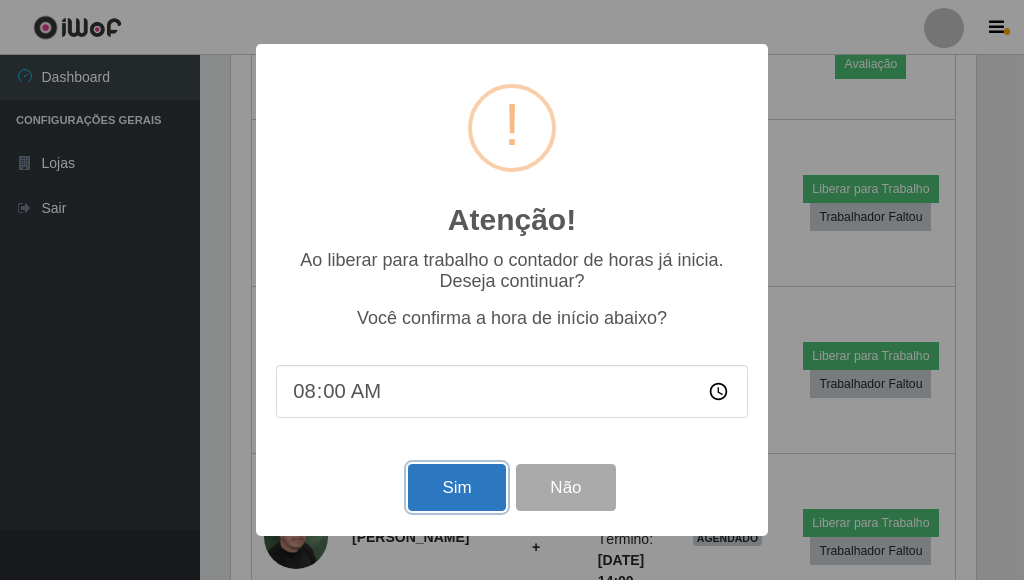 click on "Sim" at bounding box center [456, 487] 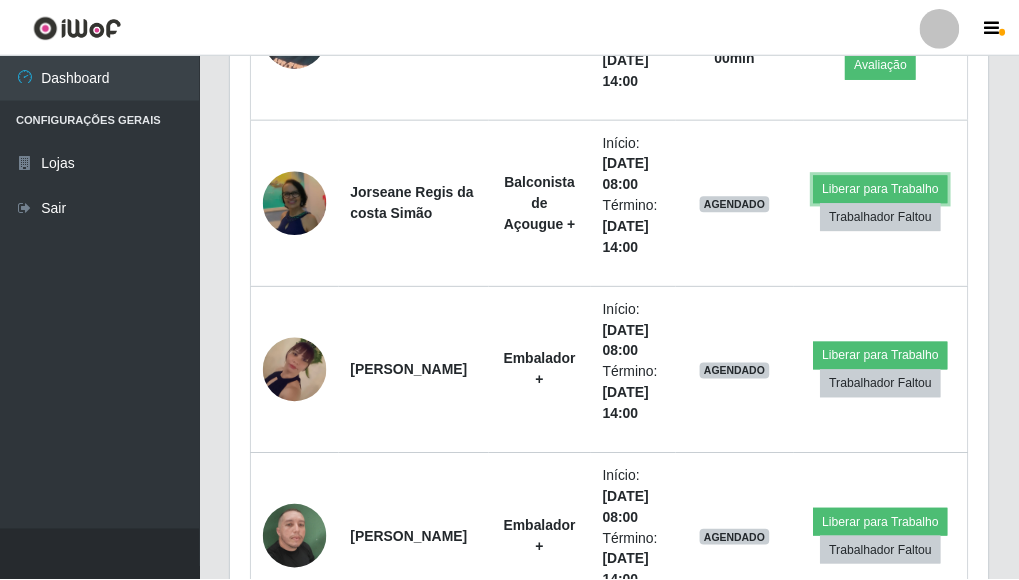 scroll, scrollTop: 999585, scrollLeft: 999243, axis: both 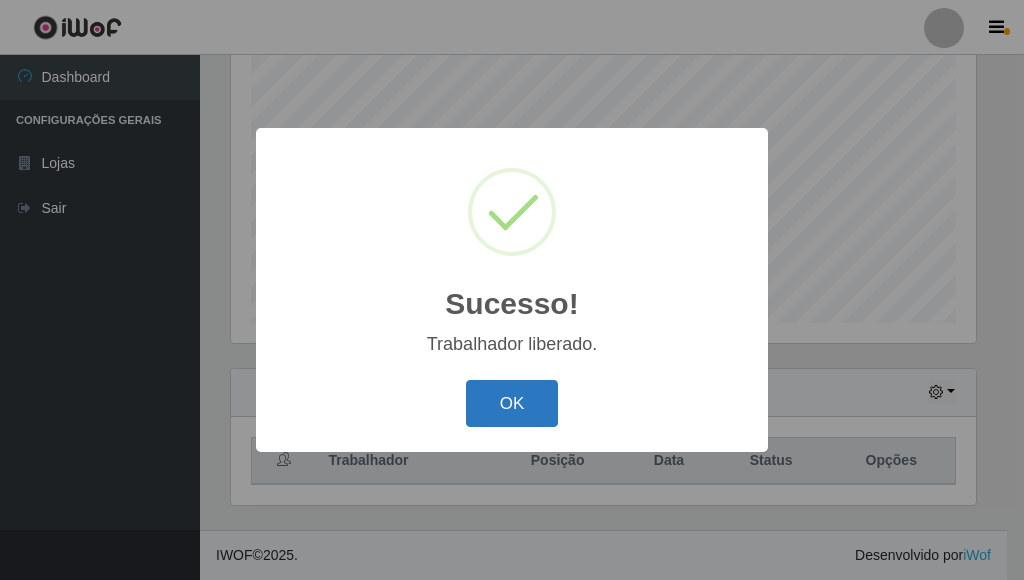 drag, startPoint x: 484, startPoint y: 410, endPoint x: 499, endPoint y: 403, distance: 16.552946 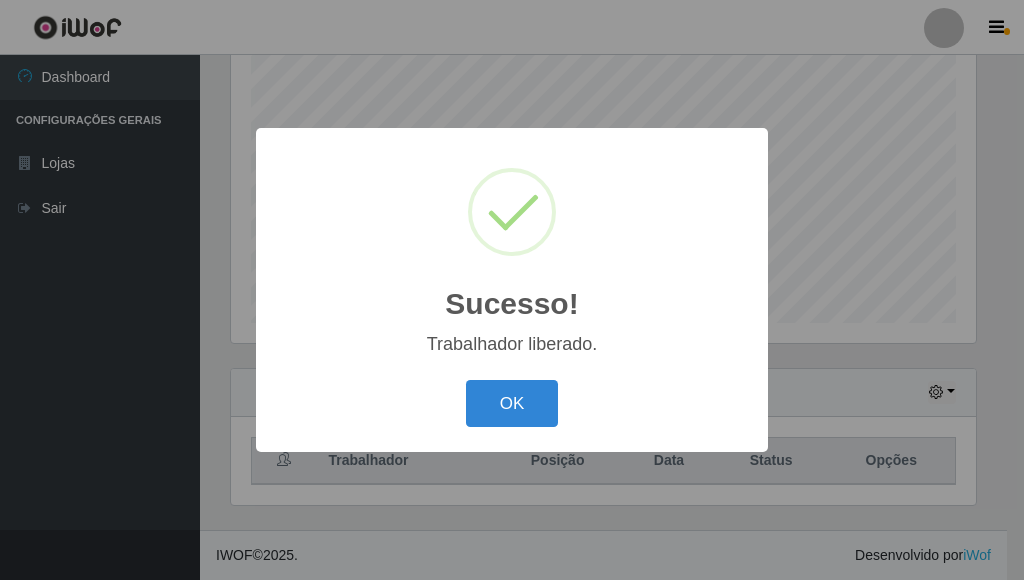 click on "OK" at bounding box center (512, 403) 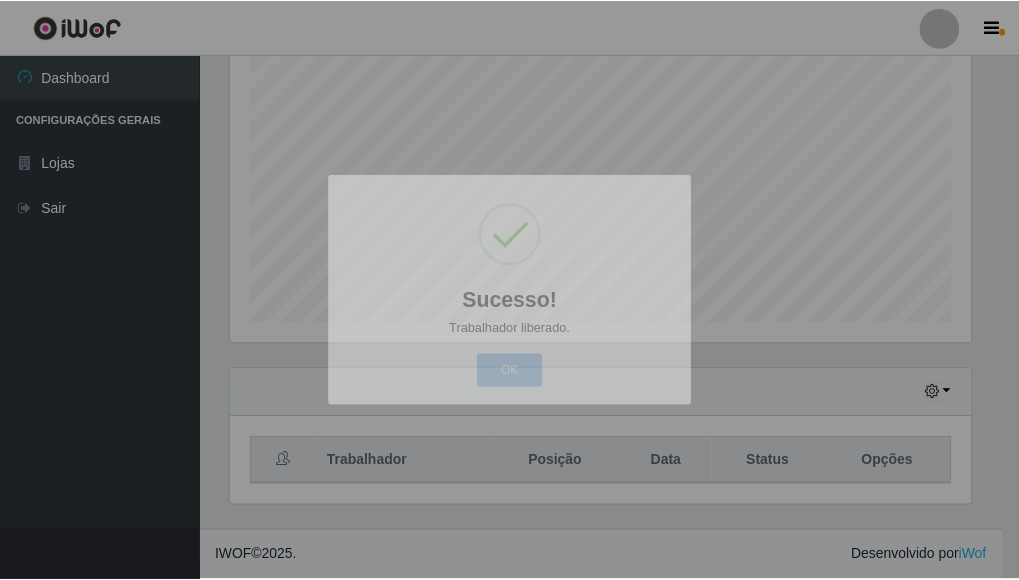scroll, scrollTop: 999585, scrollLeft: 999243, axis: both 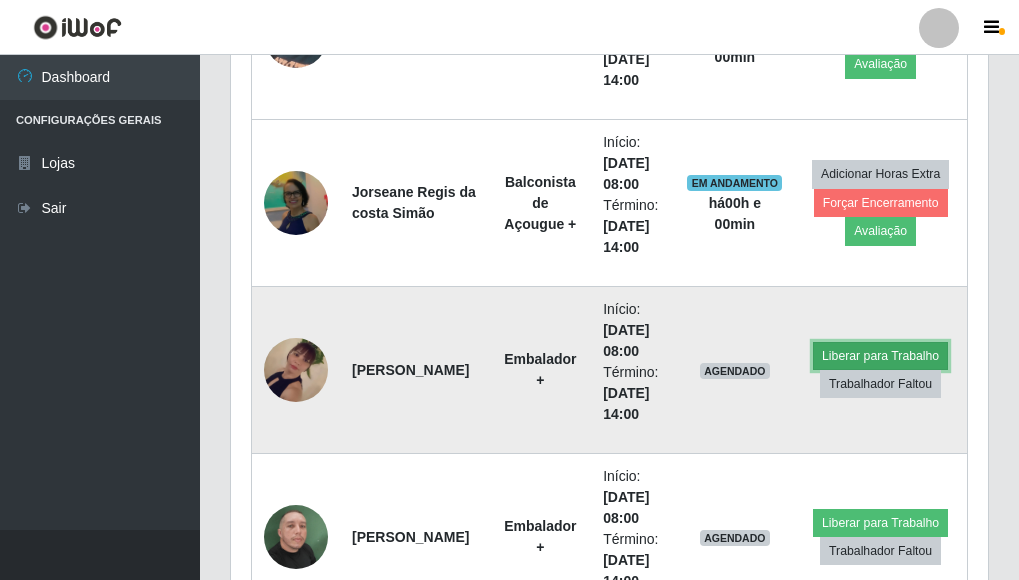 click on "Liberar para Trabalho" at bounding box center (880, 356) 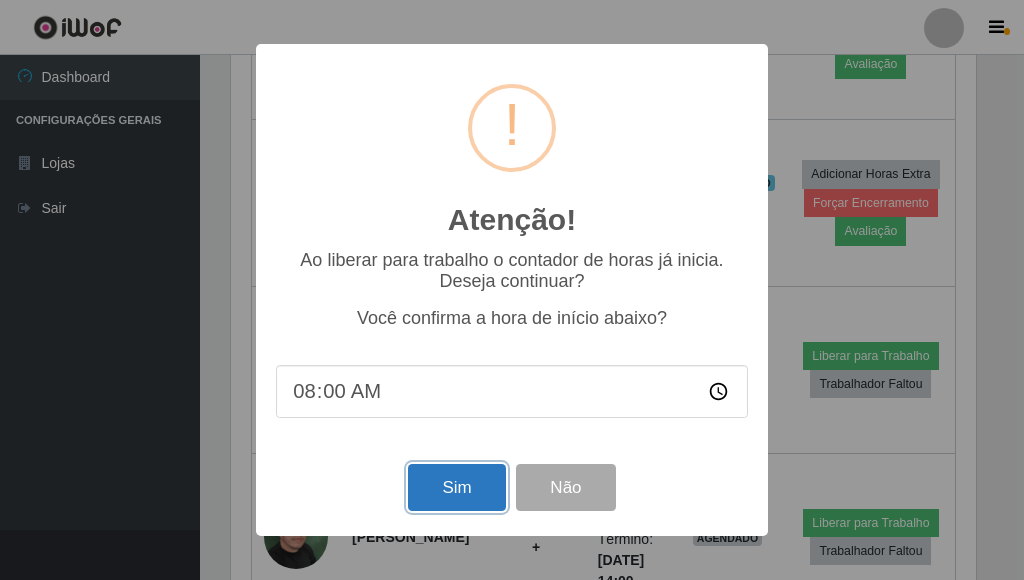 click on "Sim" at bounding box center [456, 487] 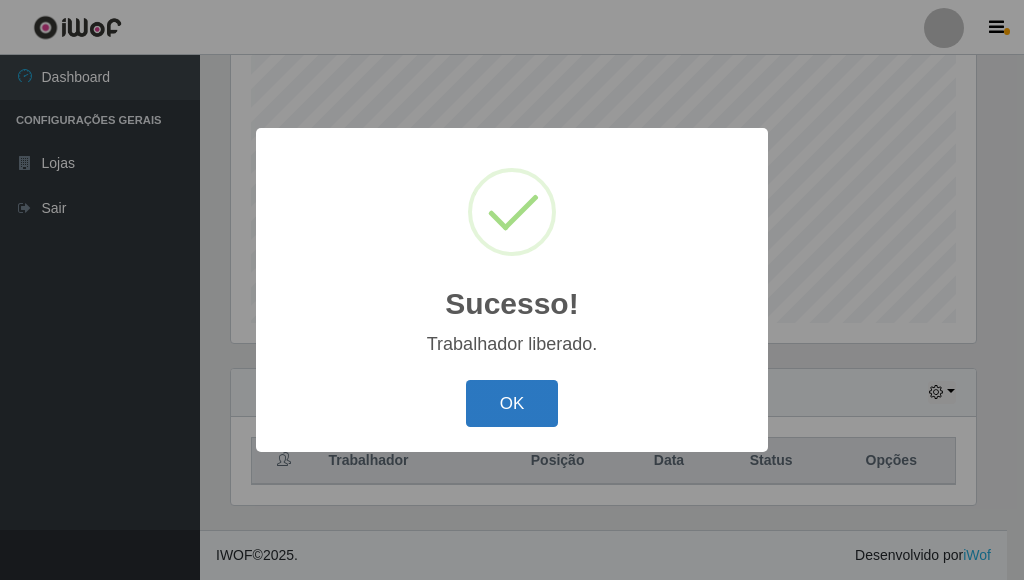 click on "OK" at bounding box center [512, 403] 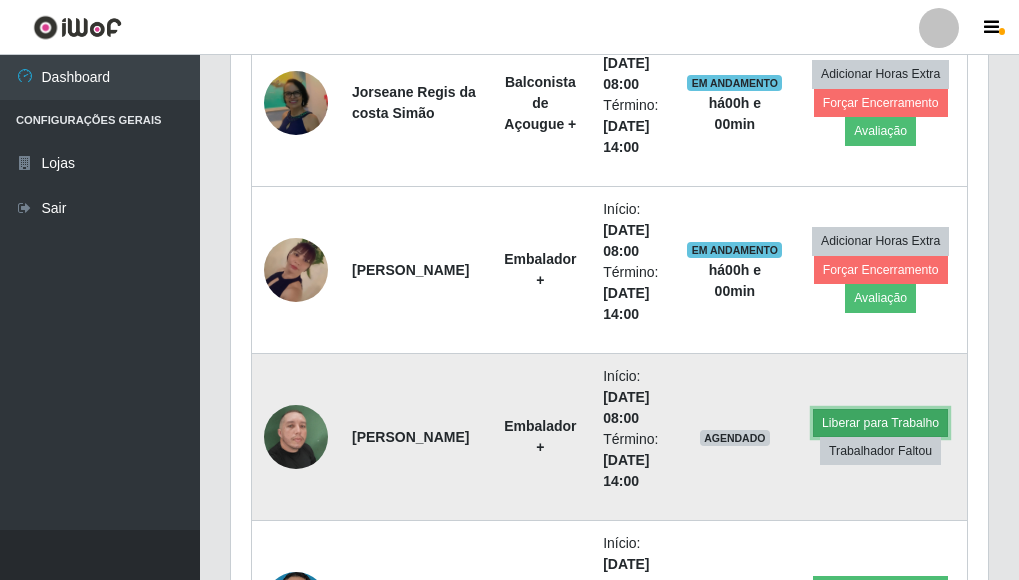 click on "Liberar para Trabalho" at bounding box center (880, 423) 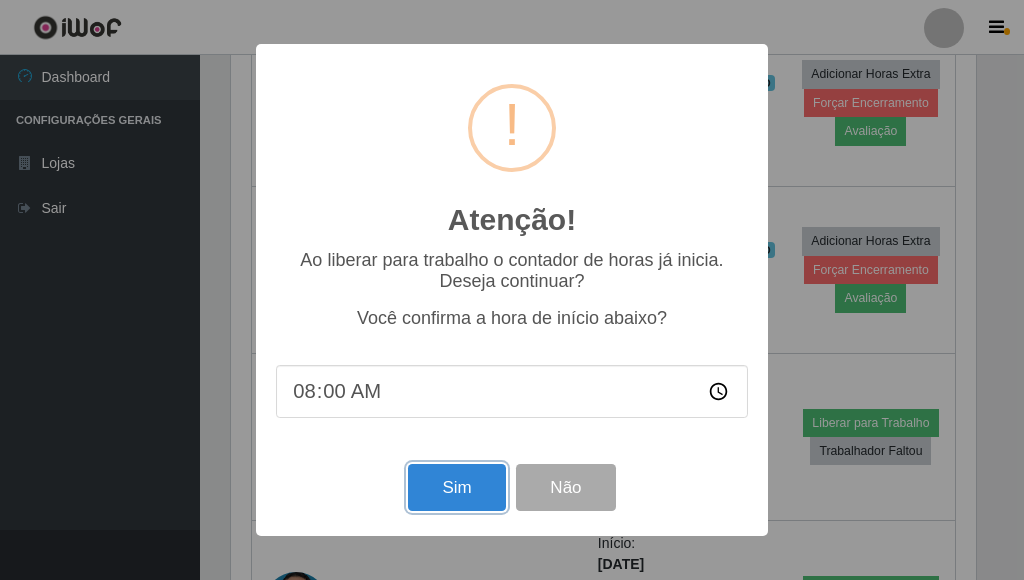 click on "Sim" at bounding box center (456, 487) 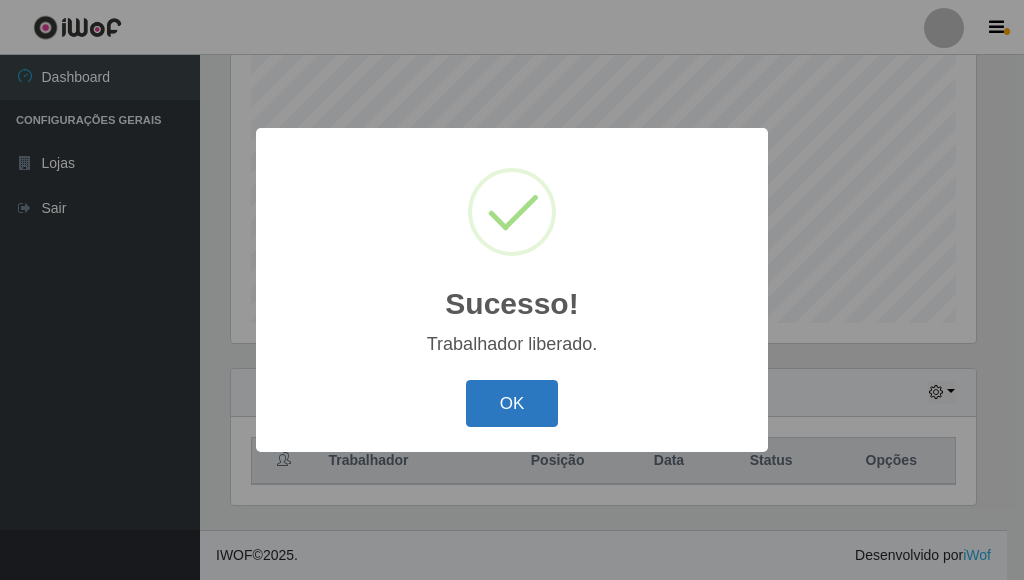 click on "OK" at bounding box center (512, 403) 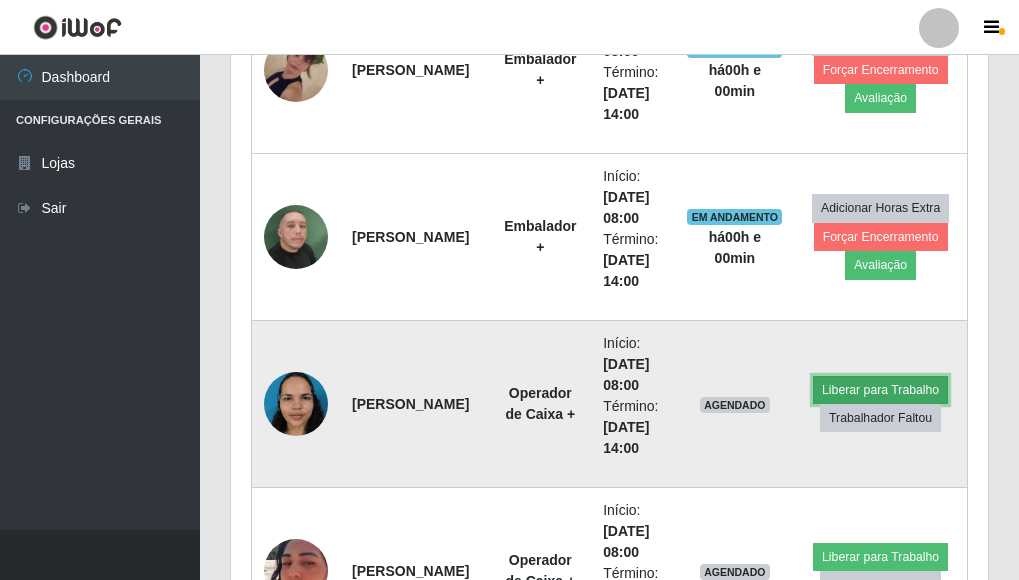 click on "Liberar para Trabalho" at bounding box center (880, 390) 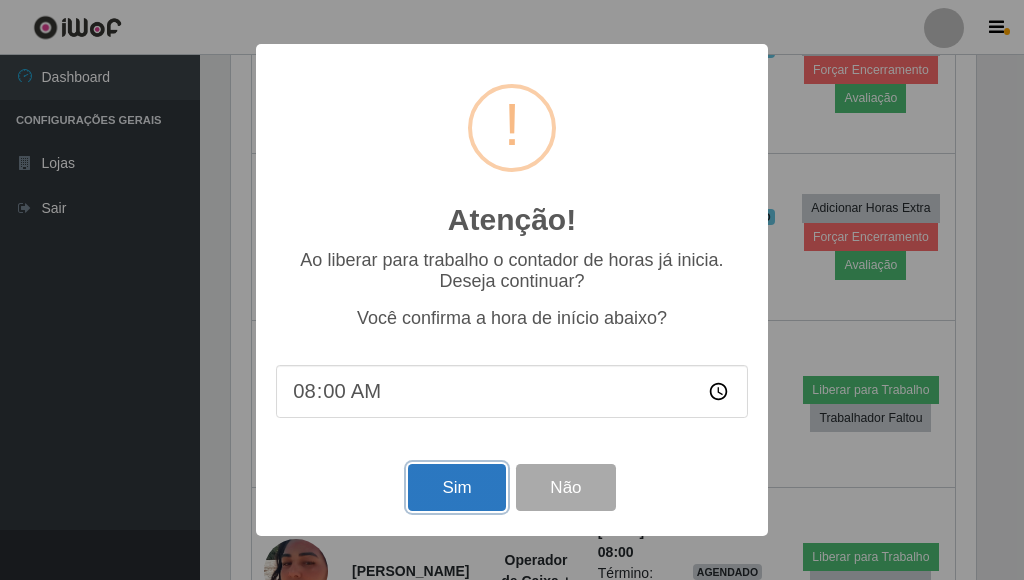 drag, startPoint x: 452, startPoint y: 486, endPoint x: 434, endPoint y: 472, distance: 22.803509 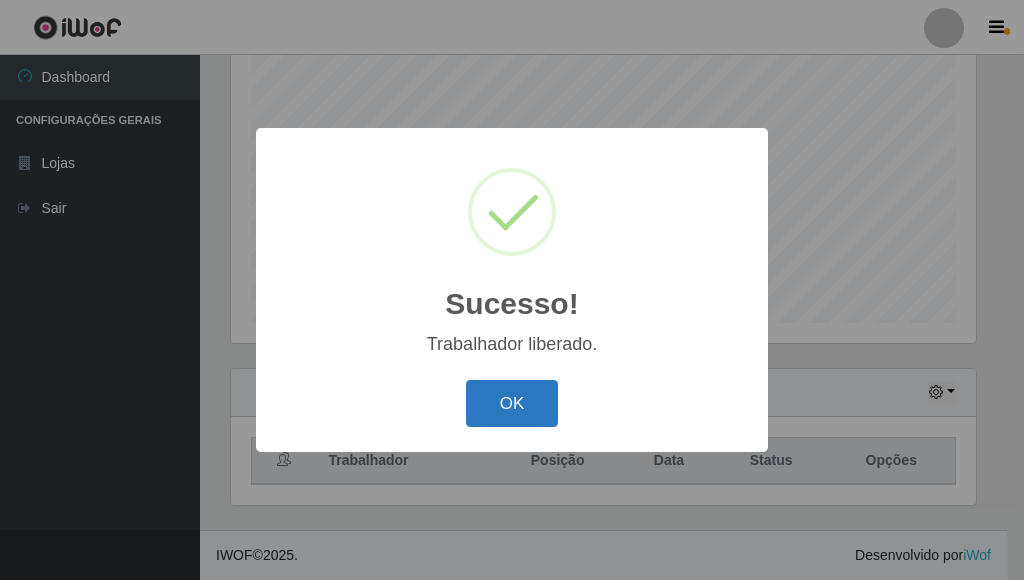 click on "OK" at bounding box center [512, 403] 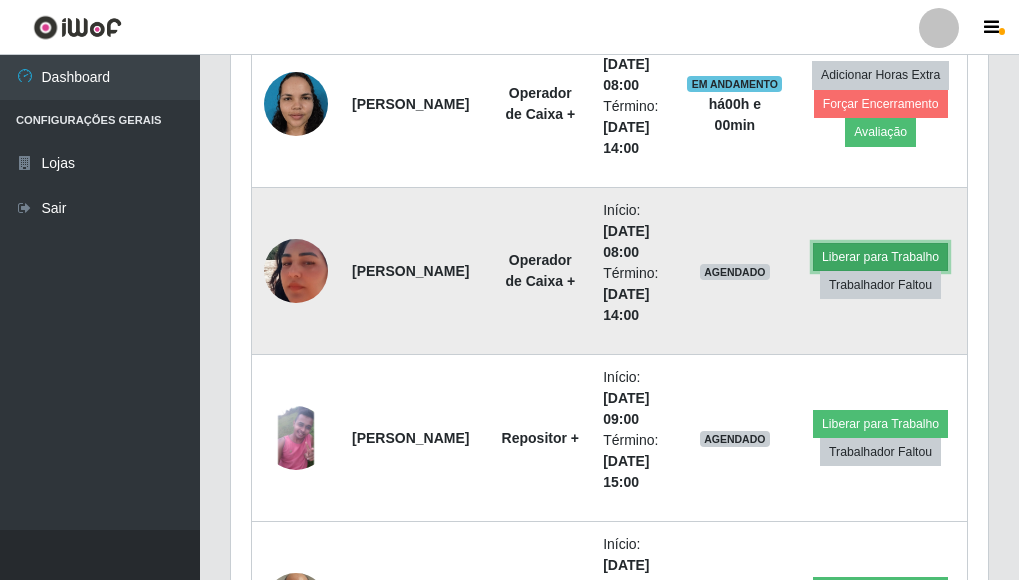 click on "Liberar para Trabalho" at bounding box center (880, 257) 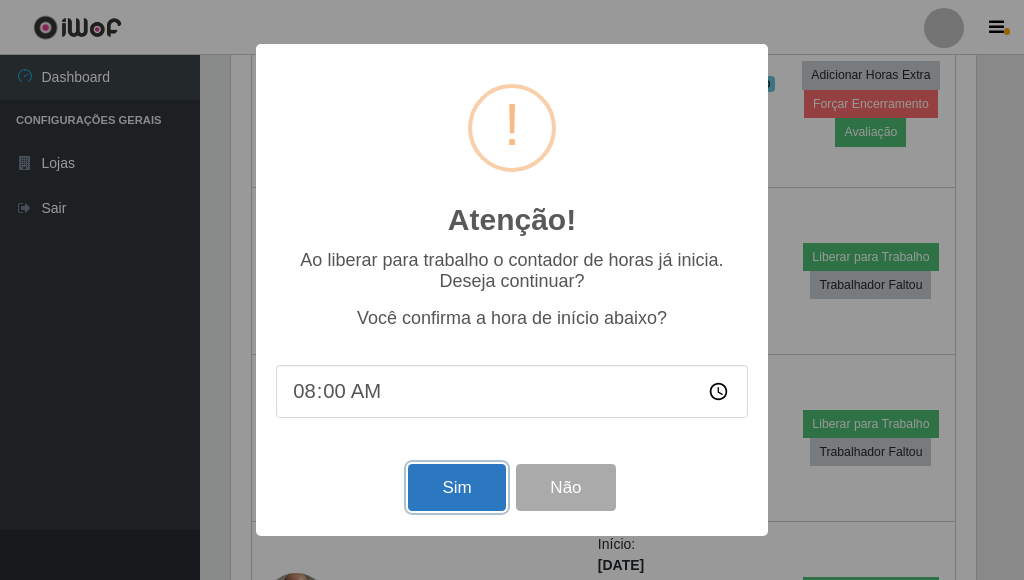 click on "Sim" at bounding box center (456, 487) 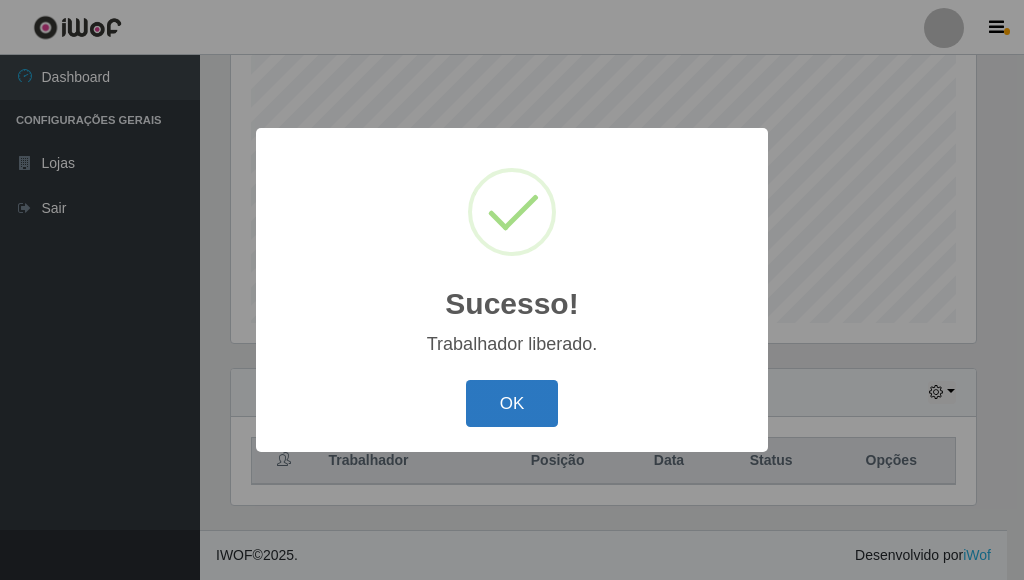 click on "OK" at bounding box center (512, 403) 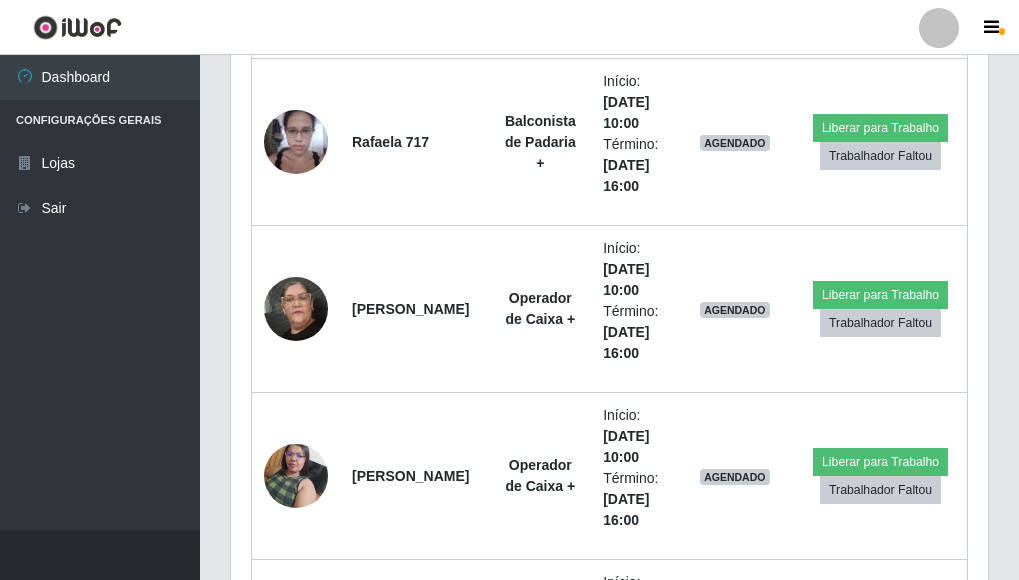 scroll, scrollTop: 3492, scrollLeft: 0, axis: vertical 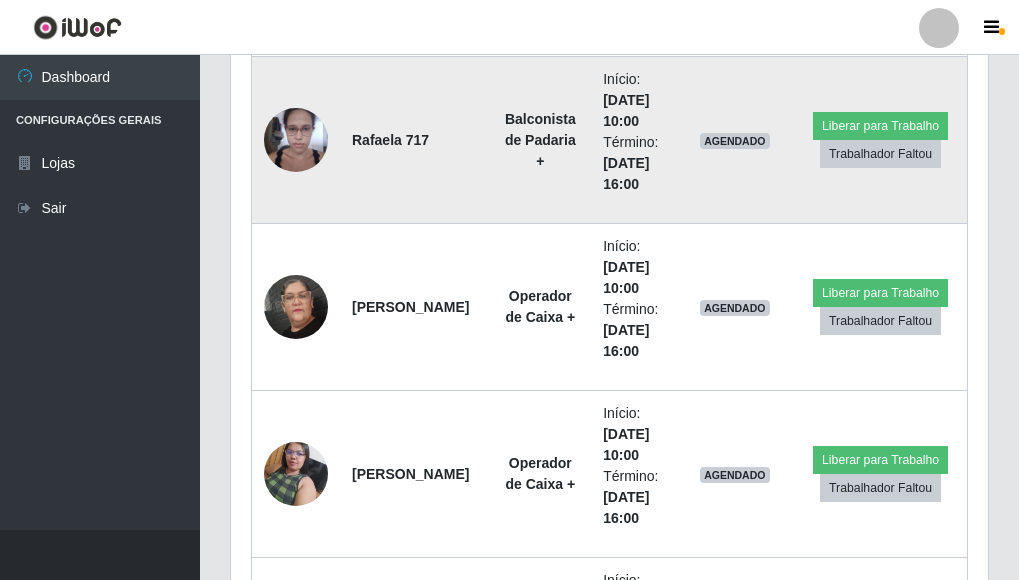 click at bounding box center [296, 139] 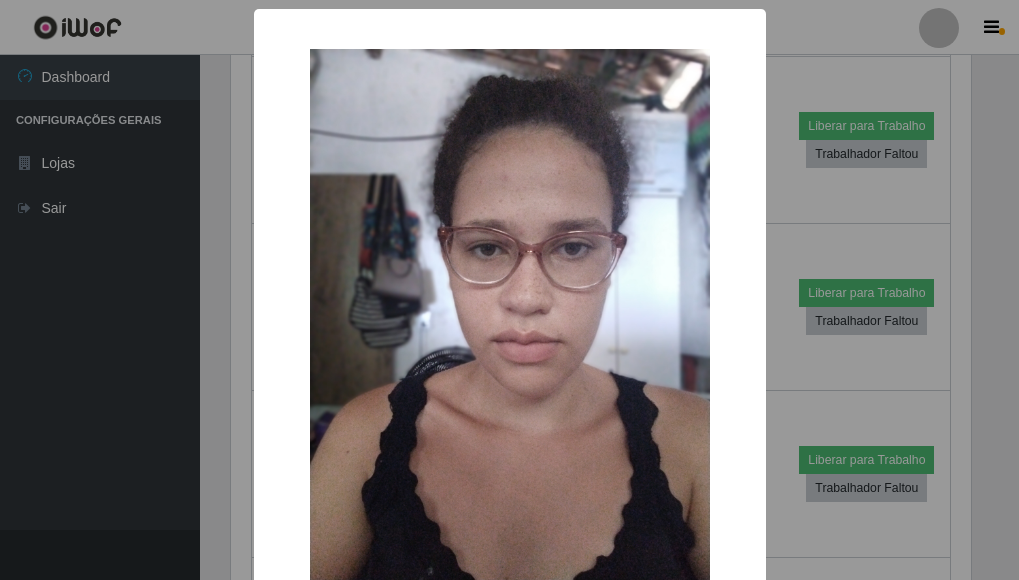 scroll, scrollTop: 999585, scrollLeft: 999255, axis: both 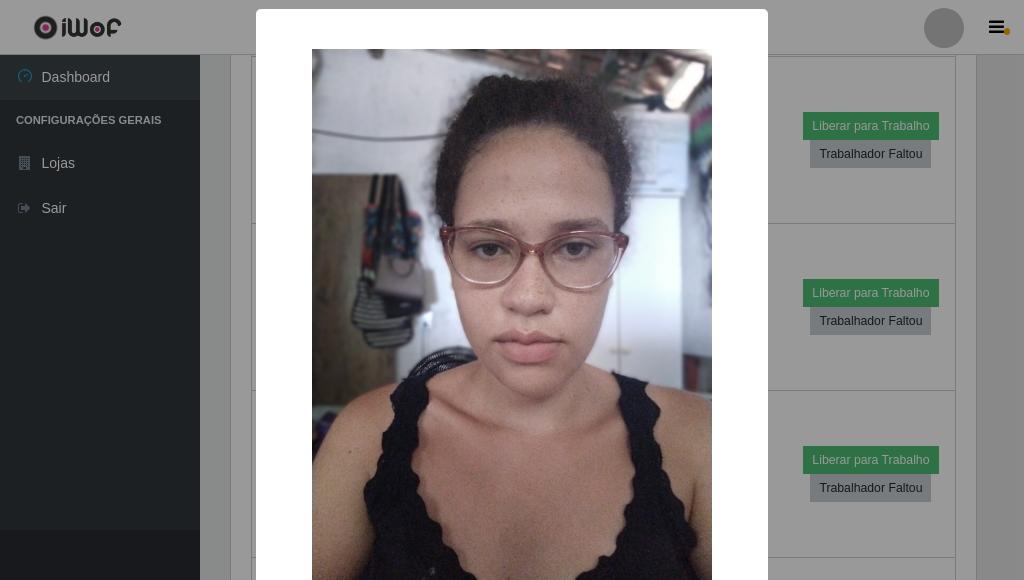 drag, startPoint x: 791, startPoint y: 197, endPoint x: 787, endPoint y: 184, distance: 13.601471 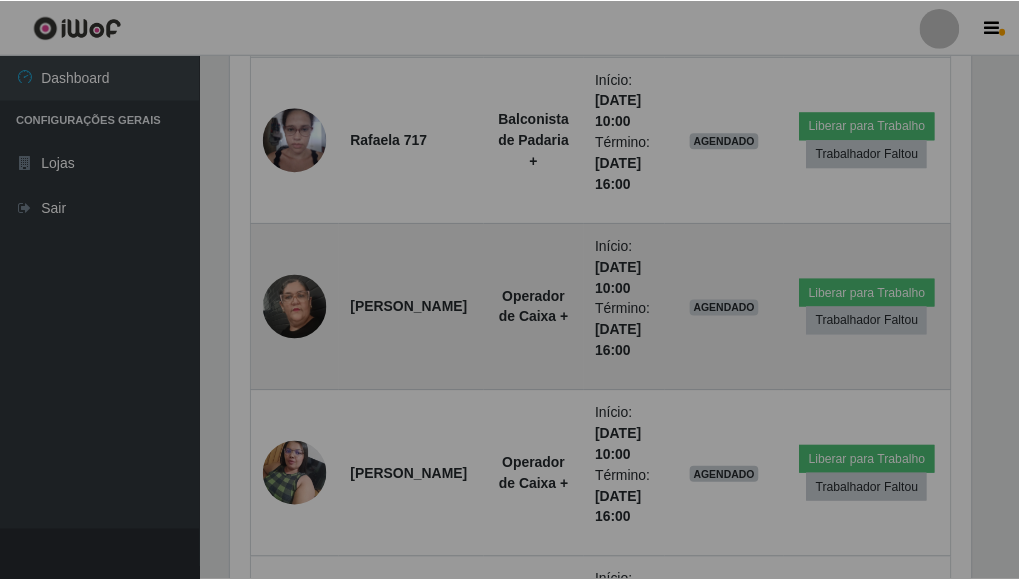 scroll, scrollTop: 999585, scrollLeft: 999243, axis: both 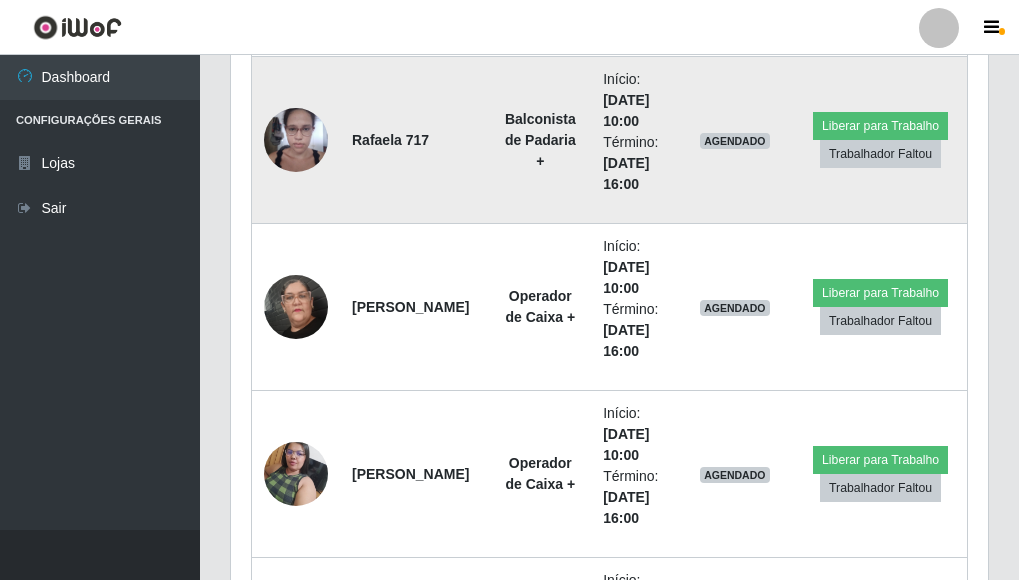 click at bounding box center (296, 139) 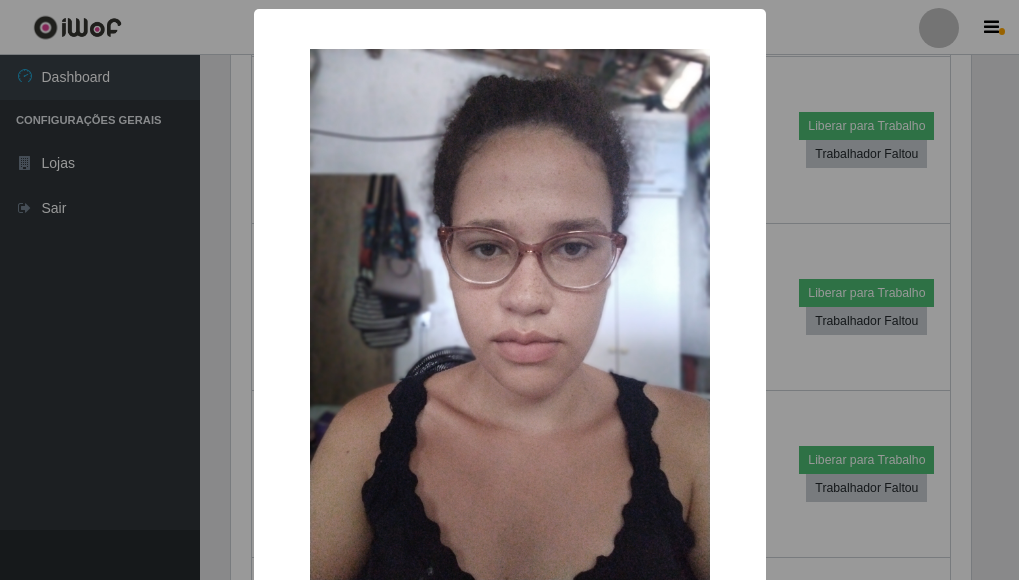 scroll, scrollTop: 999585, scrollLeft: 999255, axis: both 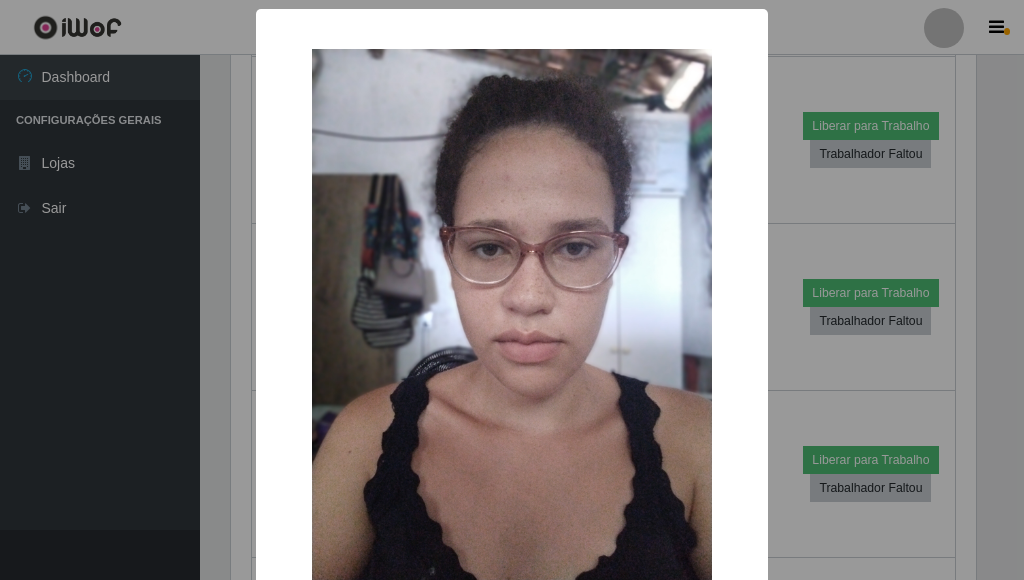 click on "× OK Cancel" at bounding box center [512, 290] 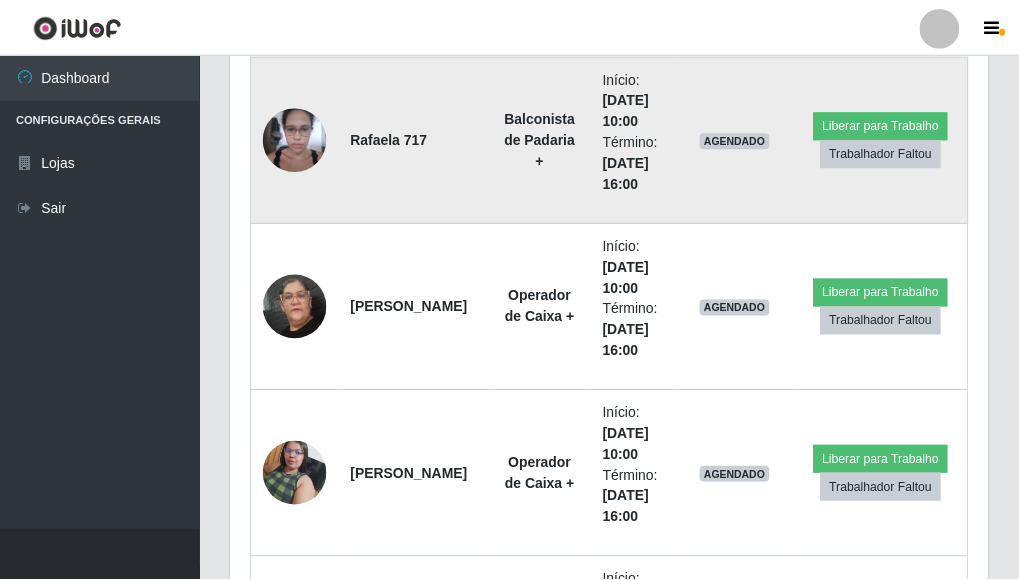 scroll, scrollTop: 999585, scrollLeft: 999243, axis: both 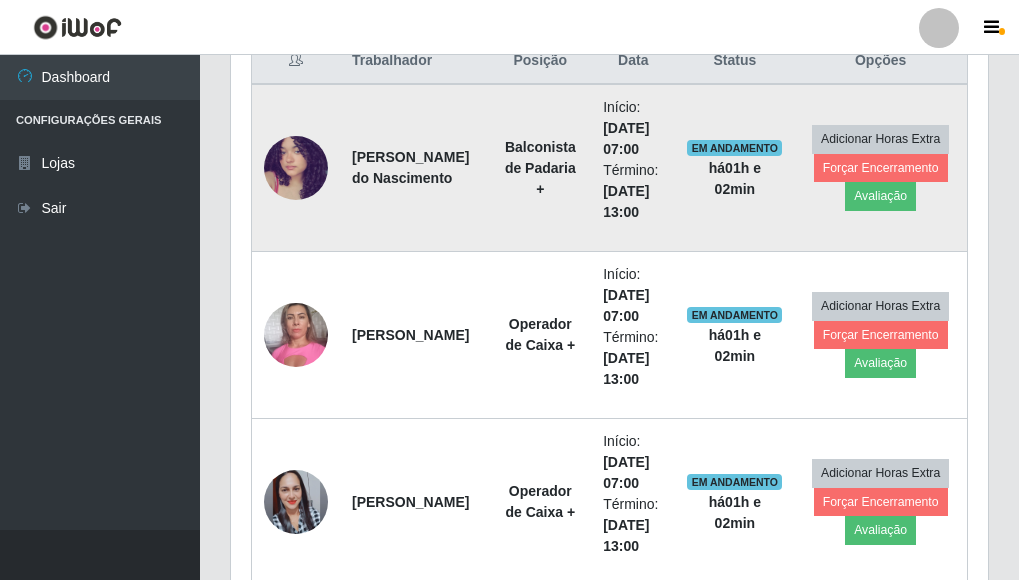click at bounding box center (296, 168) 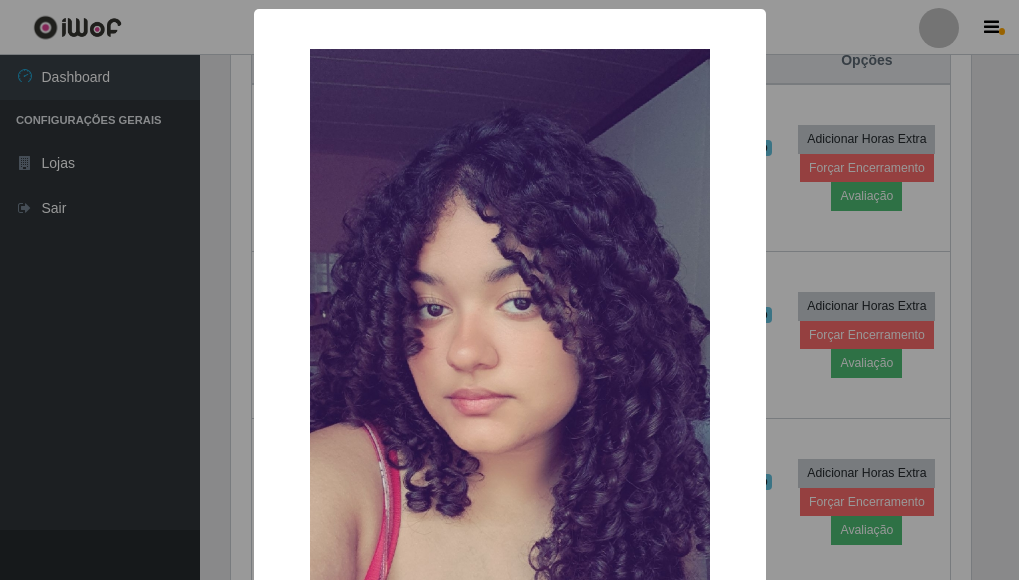 scroll, scrollTop: 999585, scrollLeft: 999255, axis: both 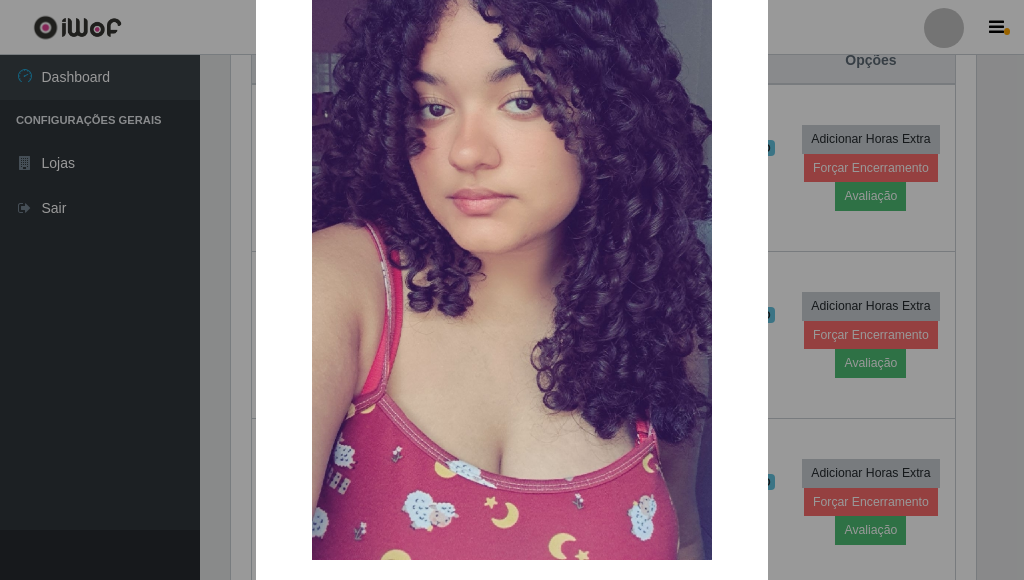 click on "× OK Cancel" at bounding box center [512, 290] 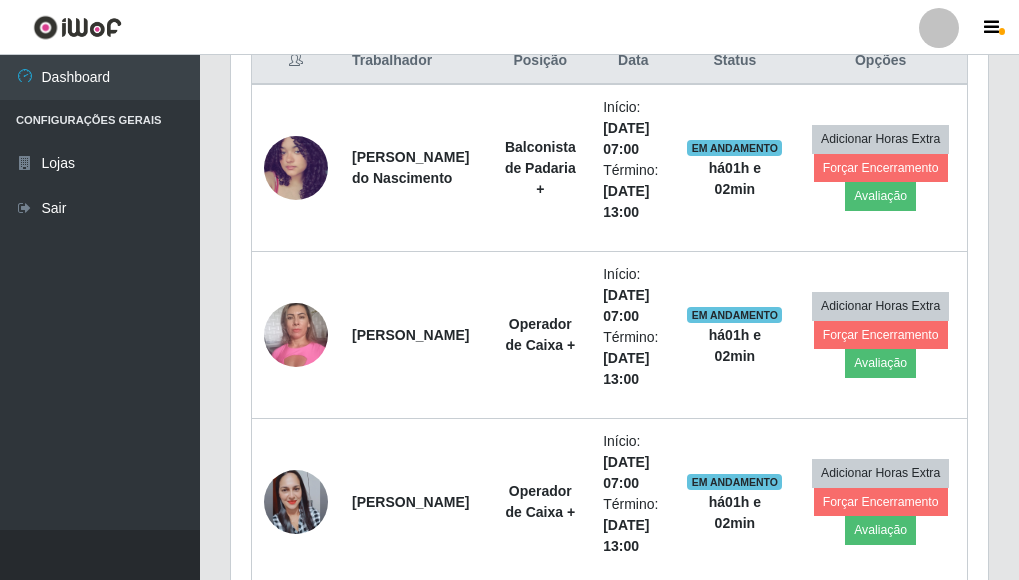 scroll, scrollTop: 999585, scrollLeft: 999243, axis: both 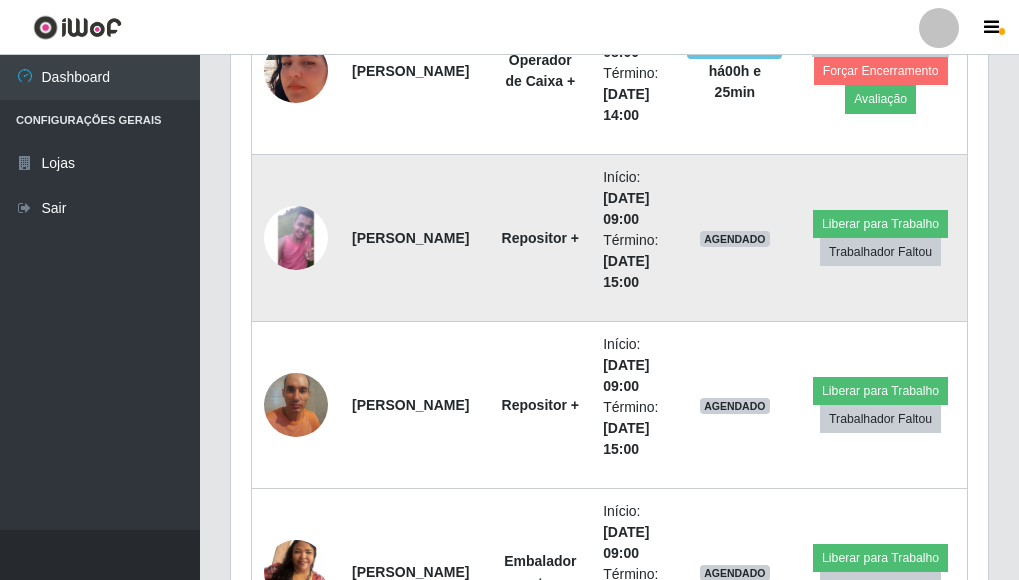 click at bounding box center (296, 238) 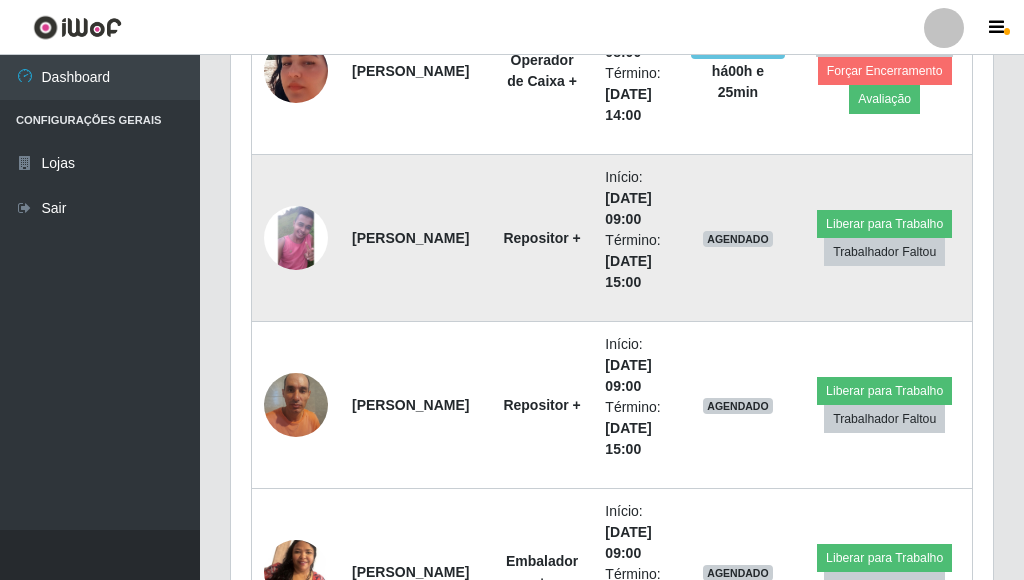 scroll, scrollTop: 999585, scrollLeft: 999255, axis: both 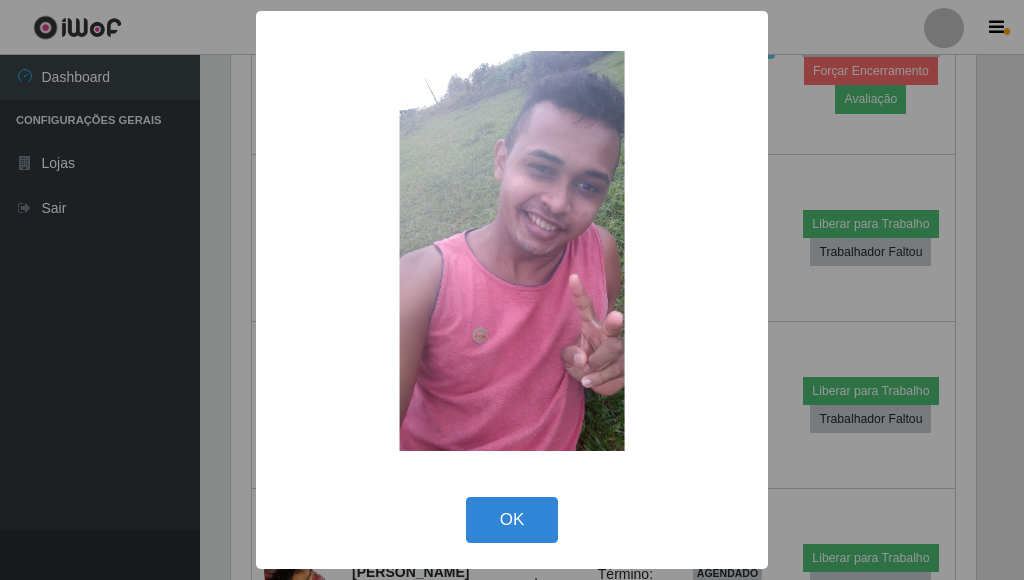 click on "× OK Cancel" at bounding box center (512, 290) 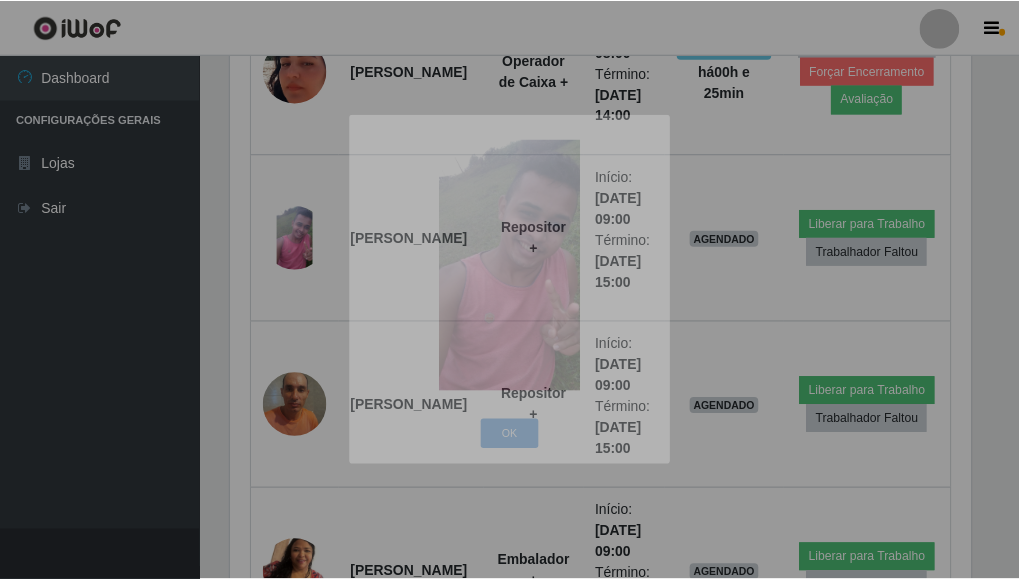 scroll, scrollTop: 999585, scrollLeft: 999243, axis: both 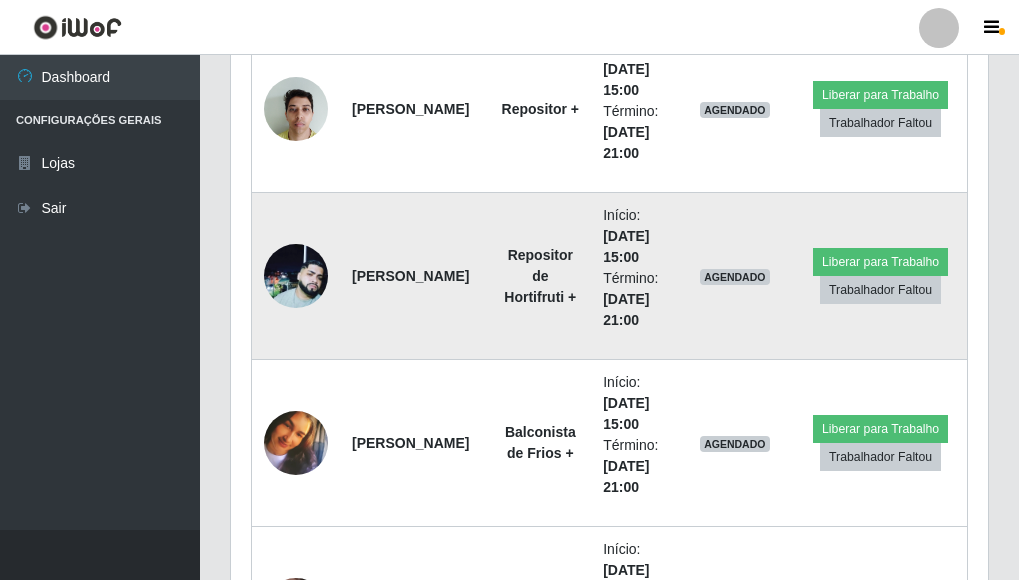 click at bounding box center (296, 276) 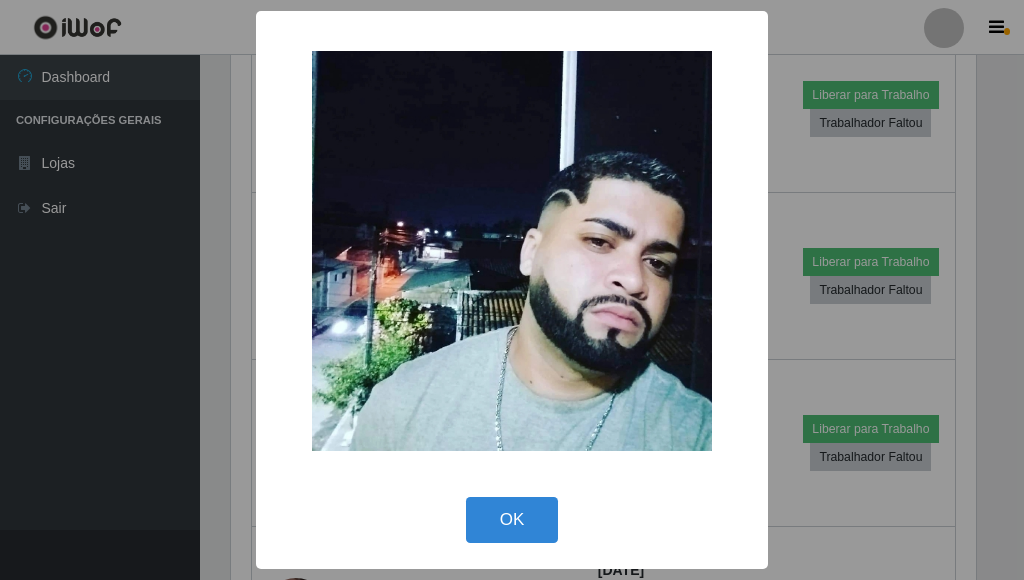 click on "× OK Cancel" at bounding box center [512, 290] 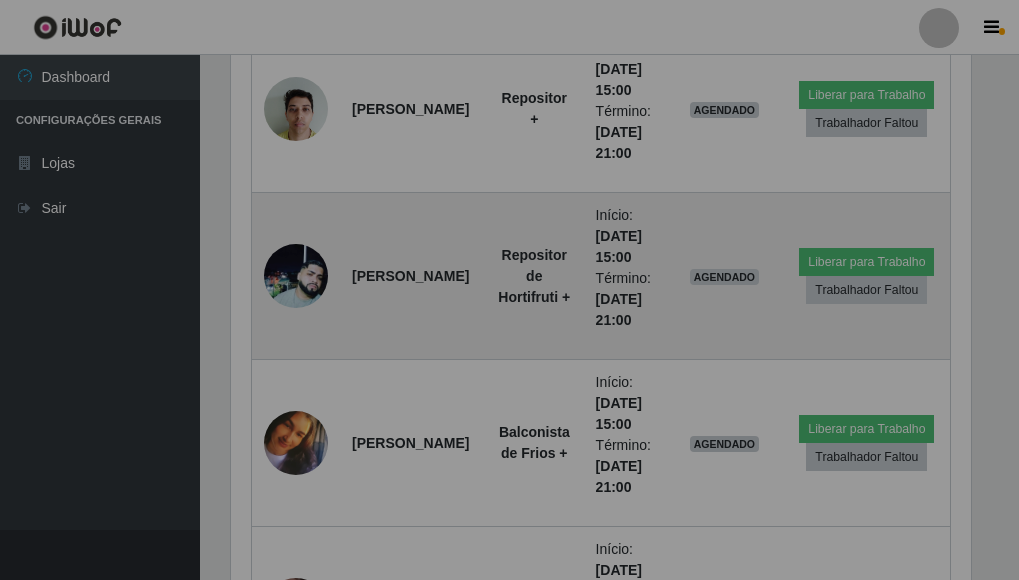 scroll, scrollTop: 999585, scrollLeft: 999243, axis: both 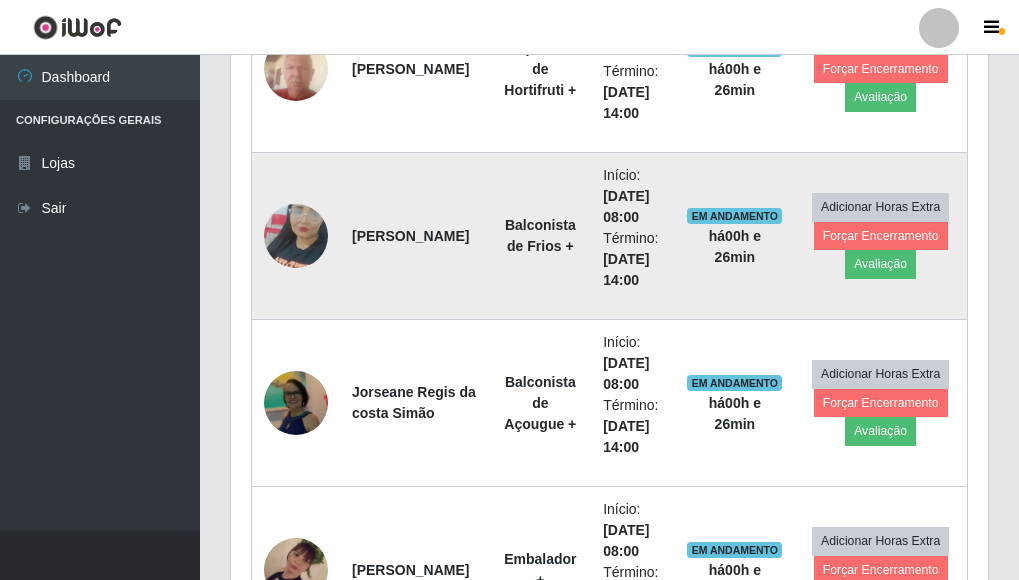 click at bounding box center [296, 236] 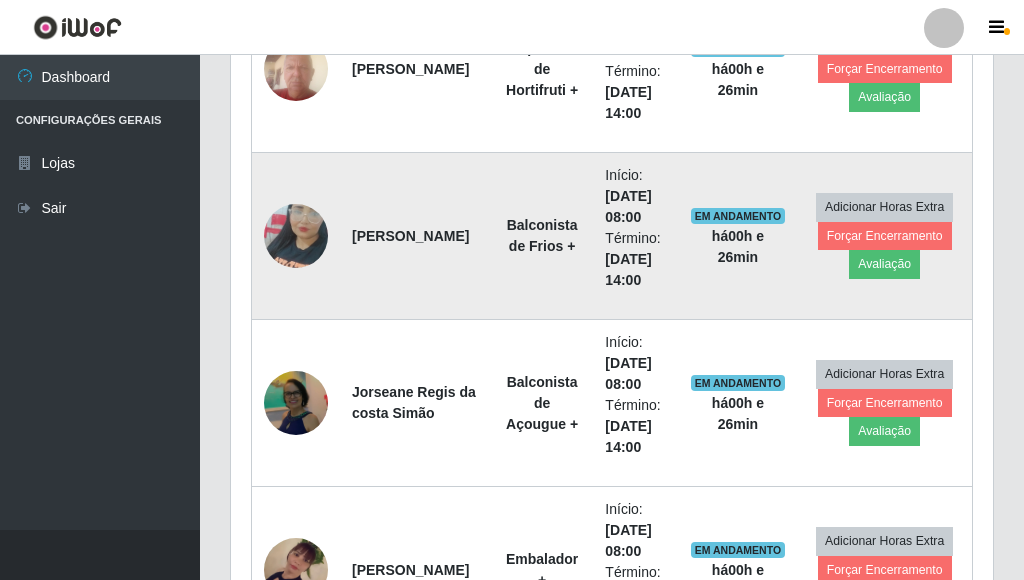 scroll, scrollTop: 999585, scrollLeft: 999255, axis: both 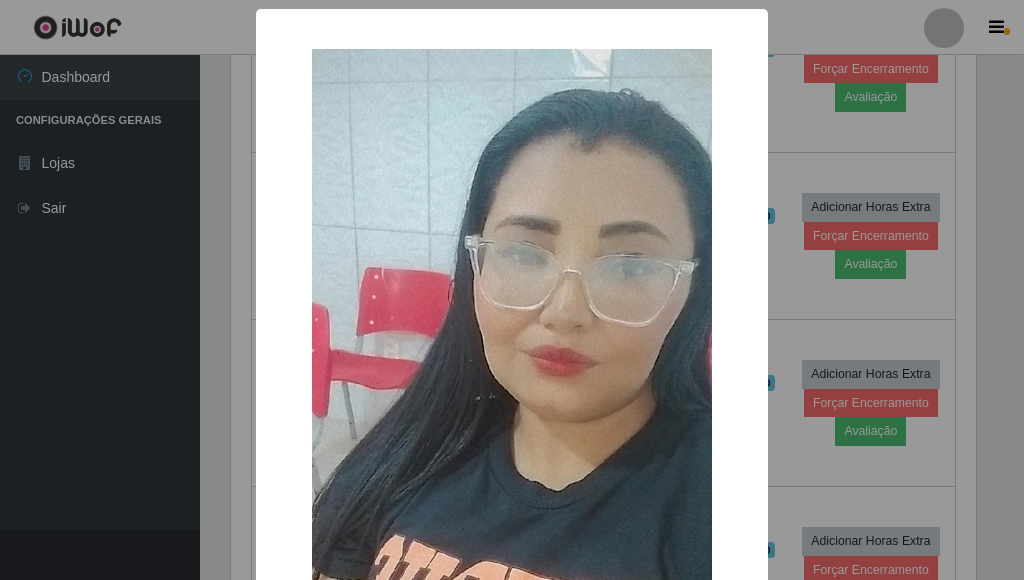 click on "× OK Cancel" at bounding box center [512, 290] 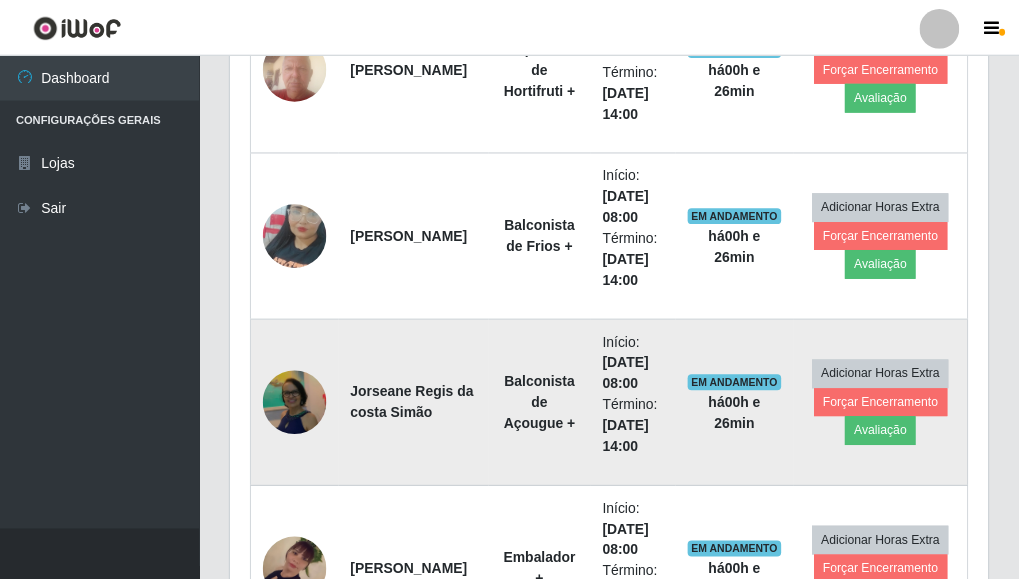 scroll, scrollTop: 999585, scrollLeft: 999243, axis: both 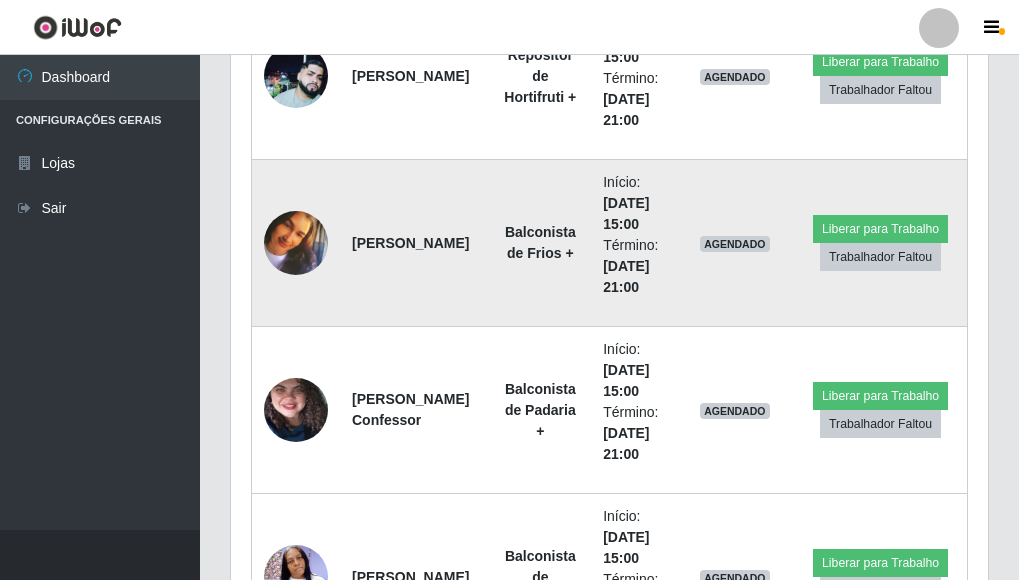 click at bounding box center (296, 243) 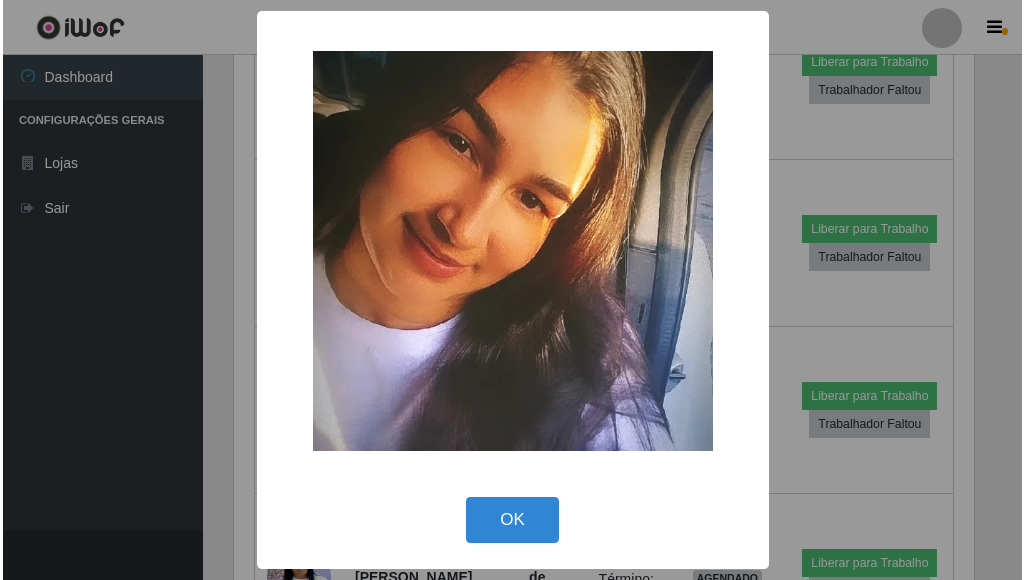 scroll, scrollTop: 999585, scrollLeft: 999255, axis: both 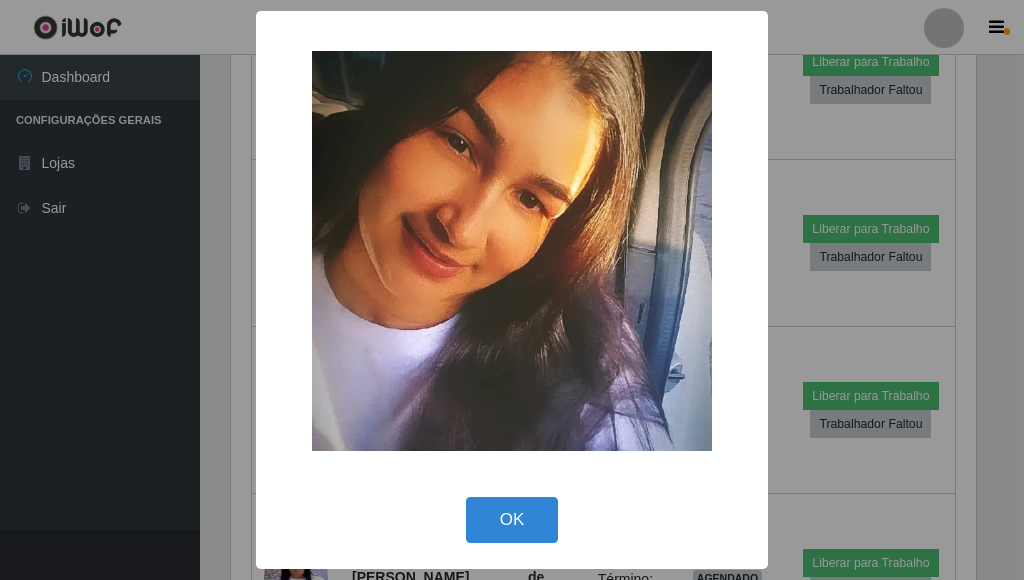 drag, startPoint x: 835, startPoint y: 341, endPoint x: 774, endPoint y: 303, distance: 71.867935 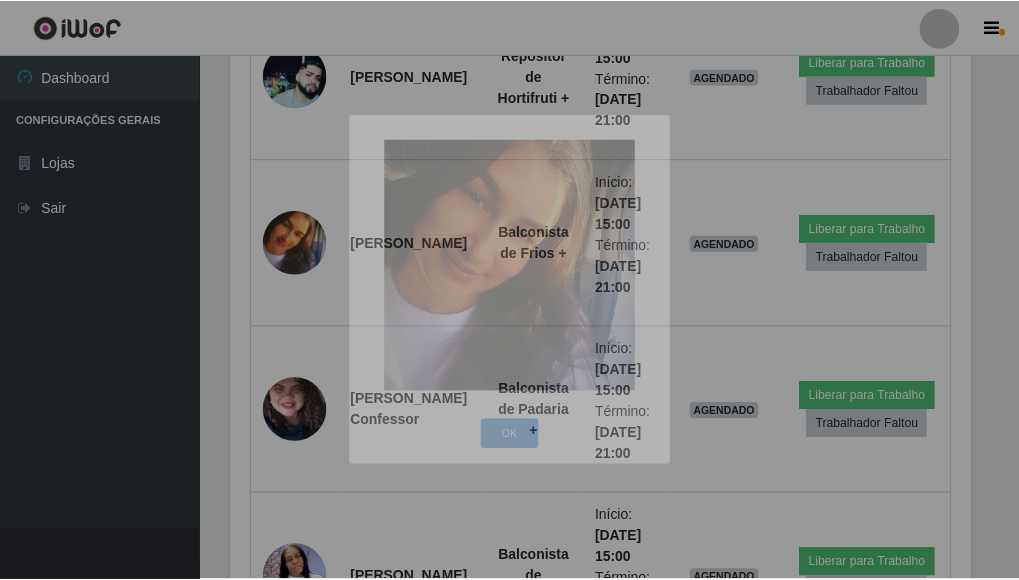 scroll, scrollTop: 999585, scrollLeft: 999243, axis: both 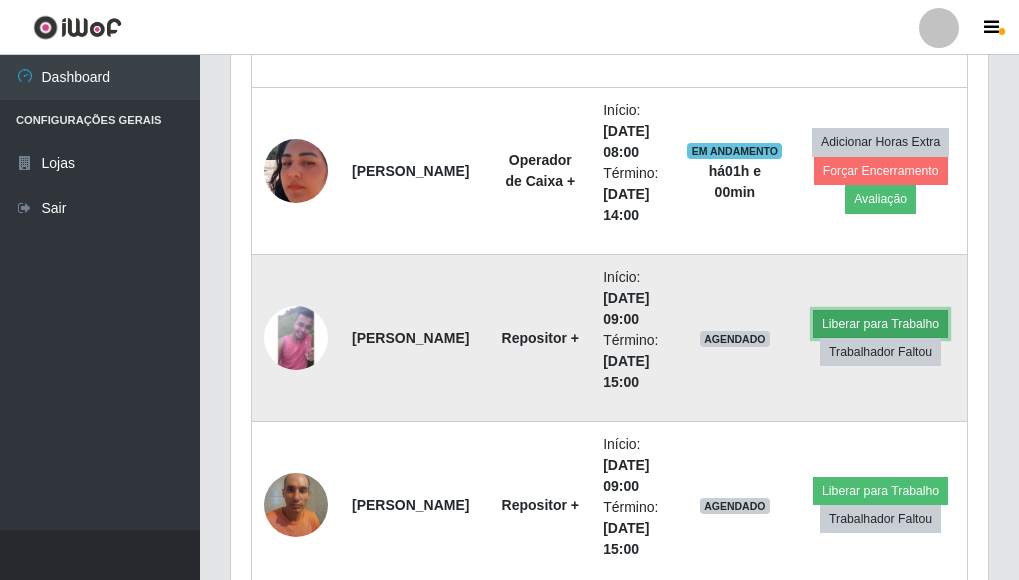 click on "Liberar para Trabalho" at bounding box center (880, 324) 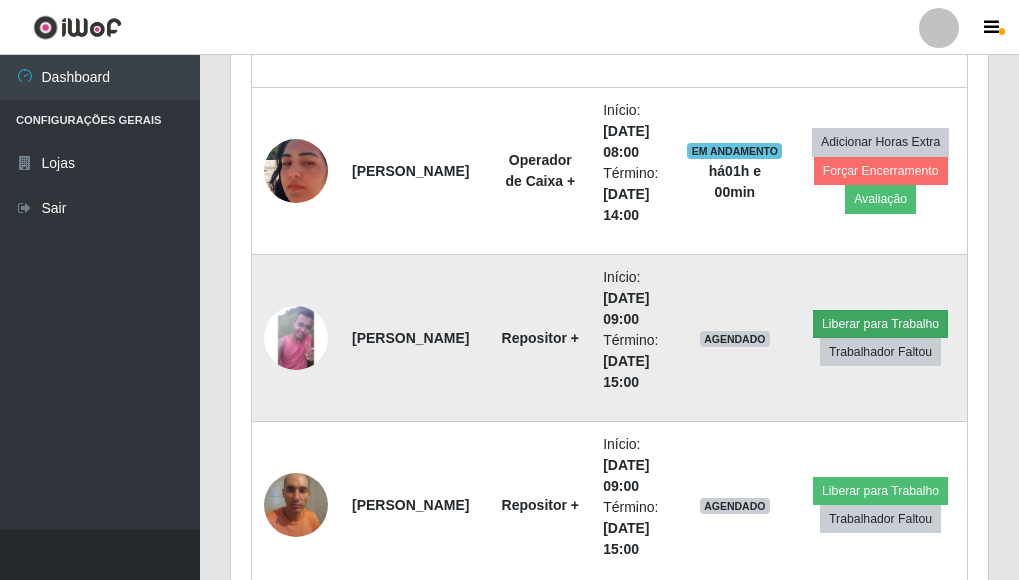 scroll, scrollTop: 999585, scrollLeft: 999255, axis: both 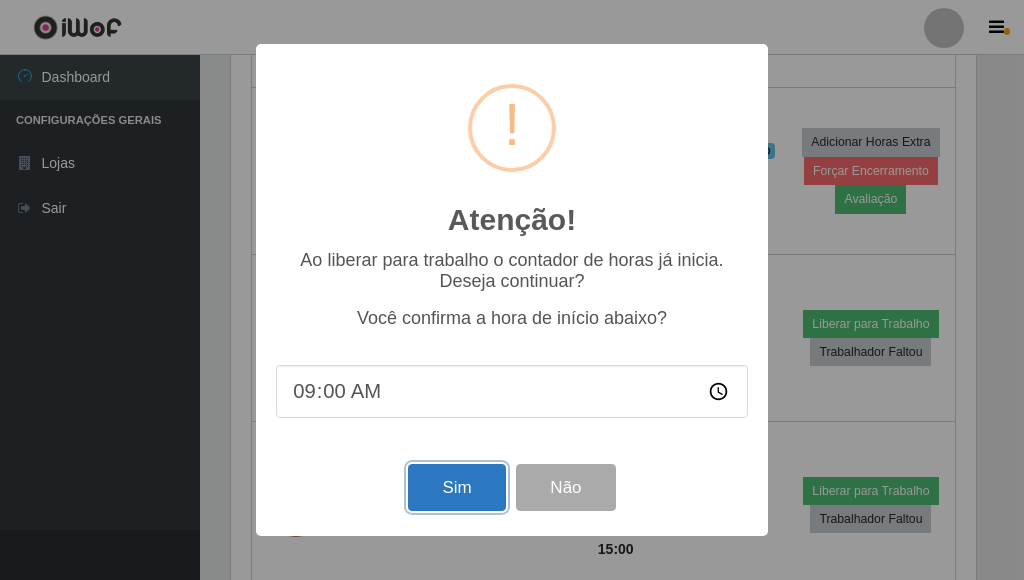 click on "Sim" at bounding box center (456, 487) 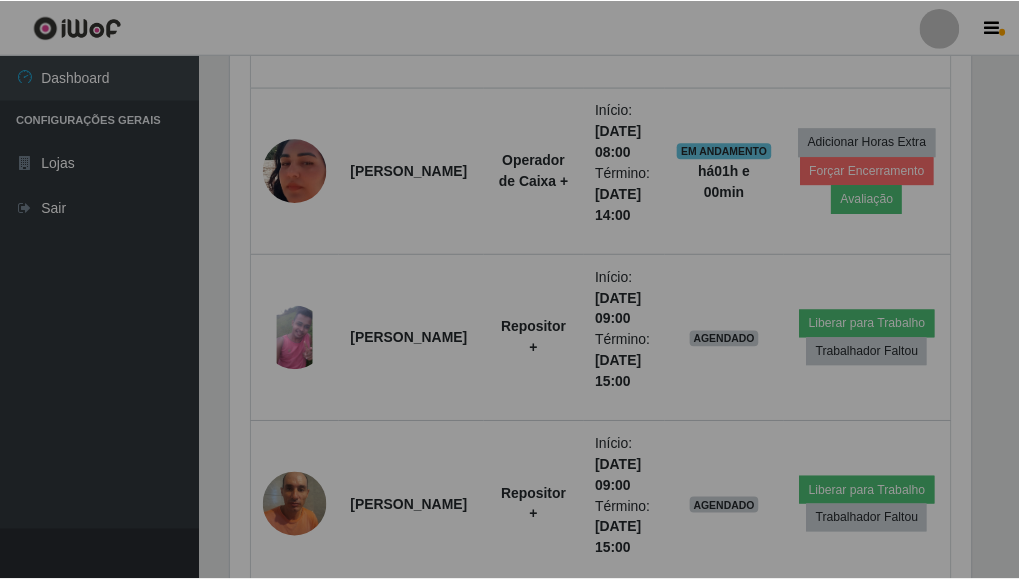 scroll, scrollTop: 999585, scrollLeft: 999243, axis: both 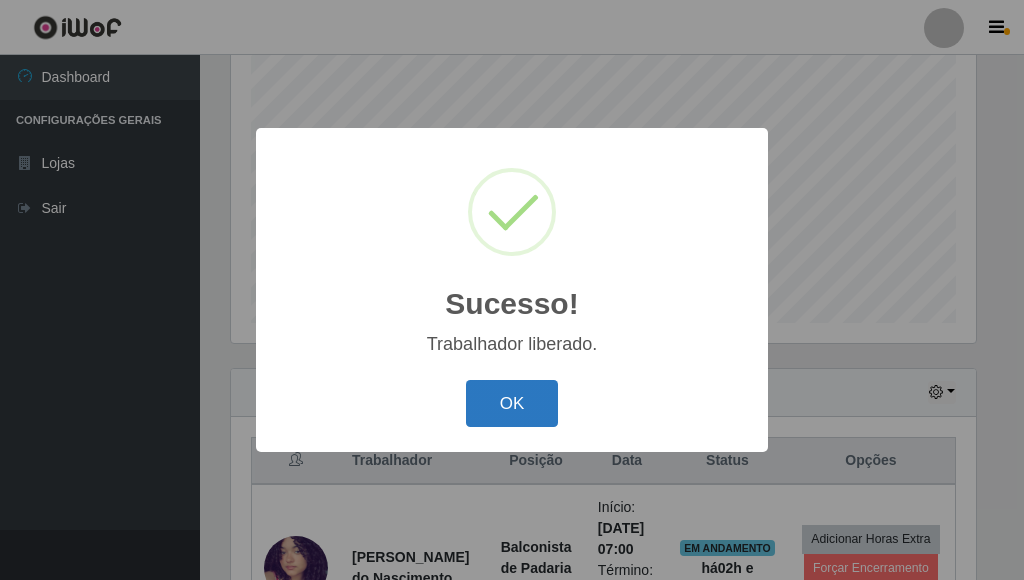 click on "OK" at bounding box center [512, 403] 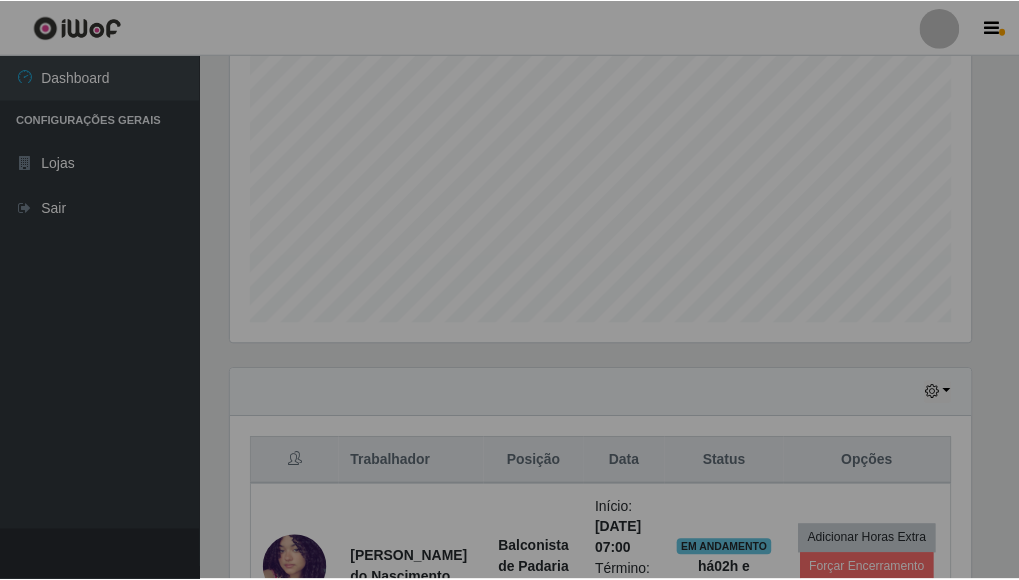 scroll, scrollTop: 393, scrollLeft: 0, axis: vertical 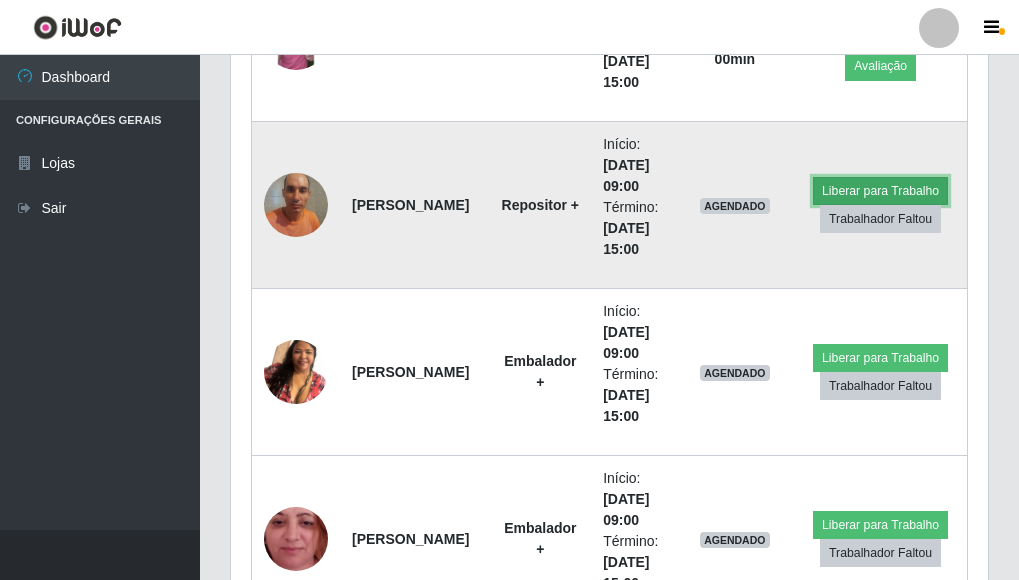 click on "Liberar para Trabalho" at bounding box center (880, 191) 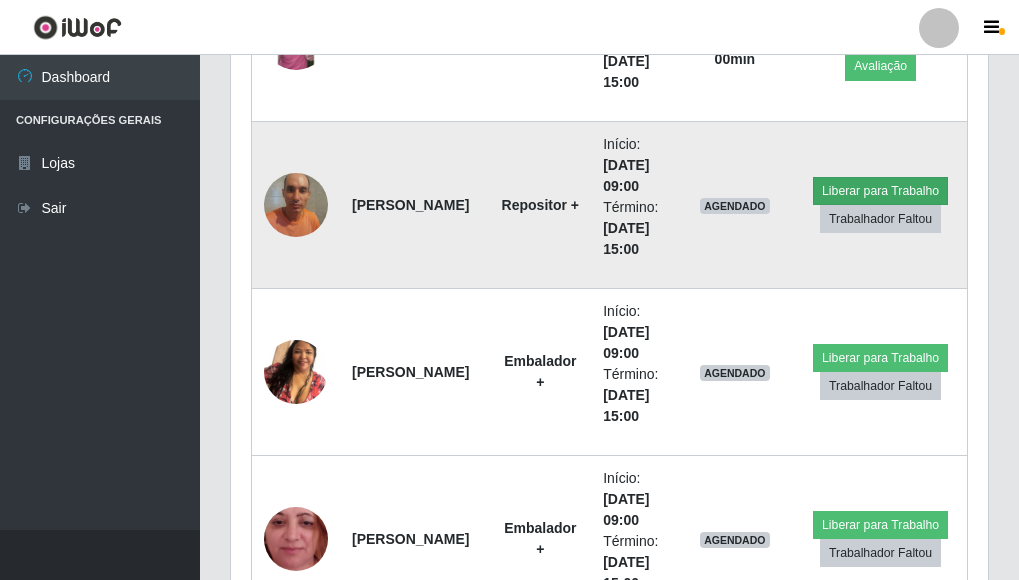 scroll, scrollTop: 999585, scrollLeft: 999255, axis: both 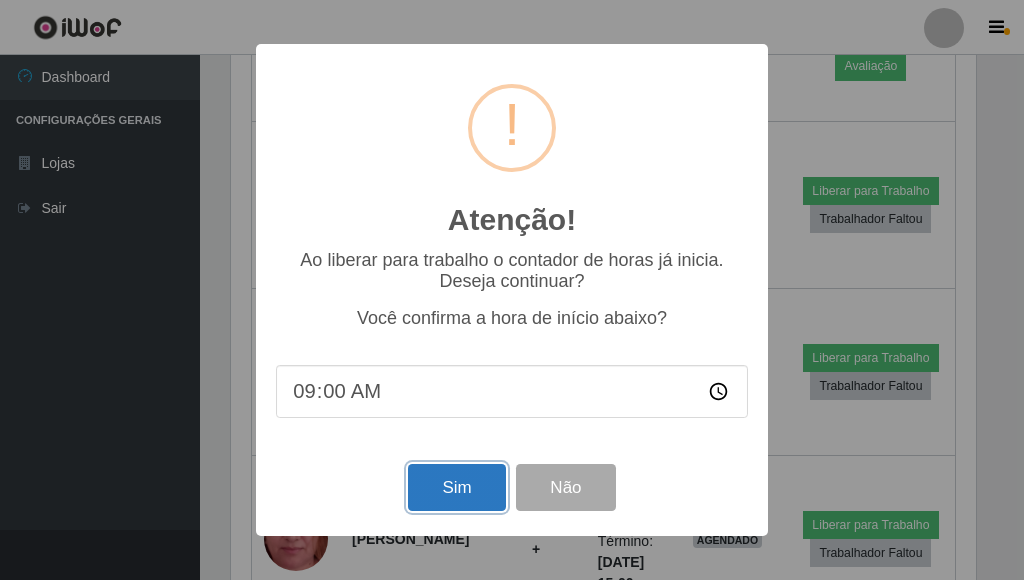 click on "Sim" at bounding box center [456, 487] 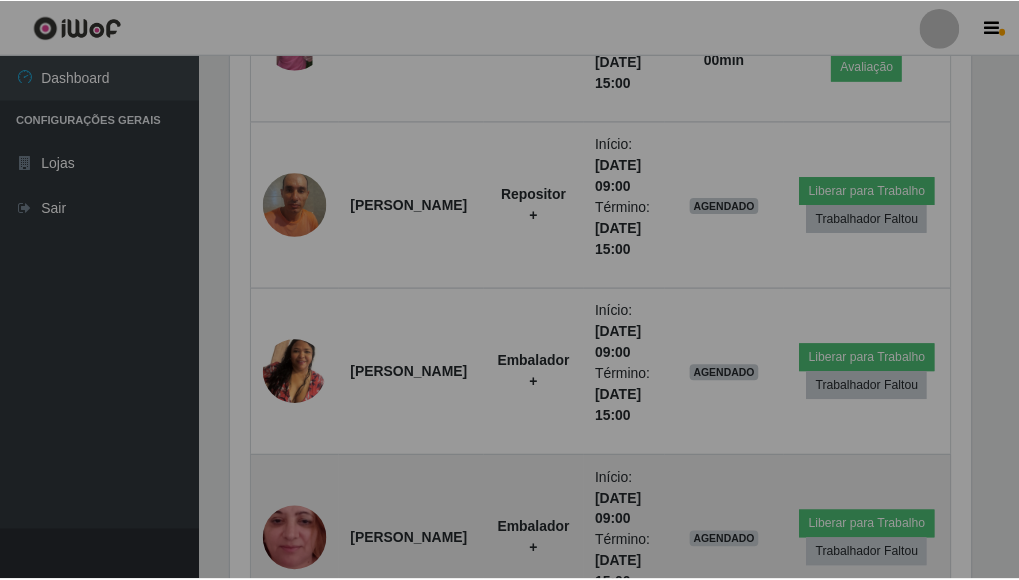 scroll, scrollTop: 999585, scrollLeft: 999243, axis: both 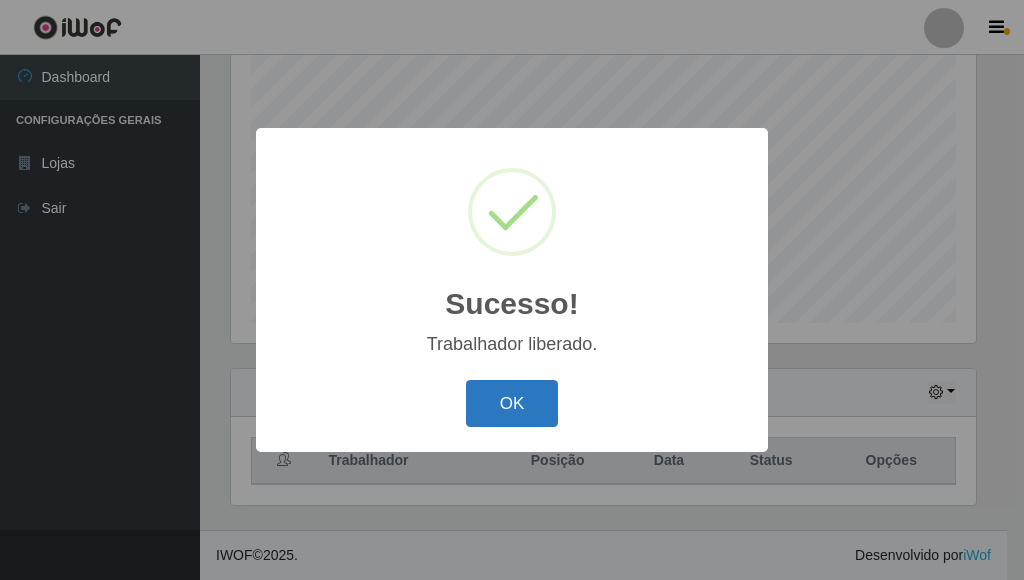 click on "OK" at bounding box center [512, 403] 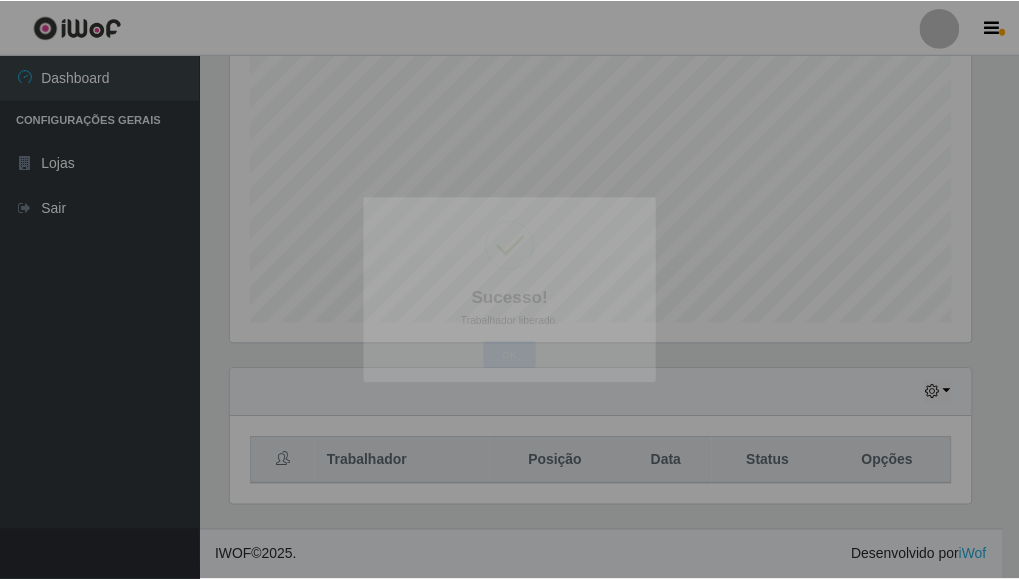 scroll, scrollTop: 999585, scrollLeft: 999243, axis: both 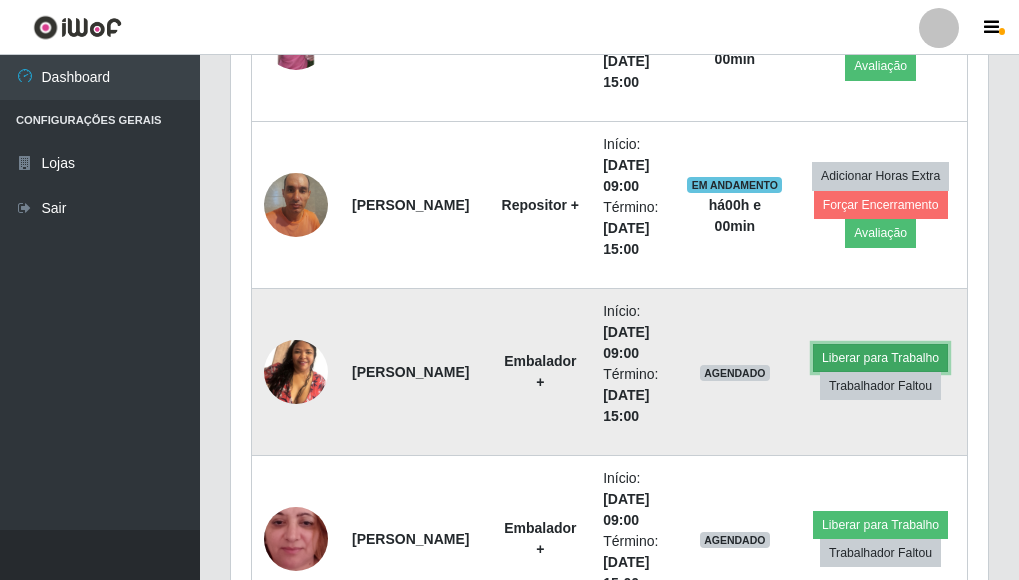 click on "Liberar para Trabalho" at bounding box center (880, 358) 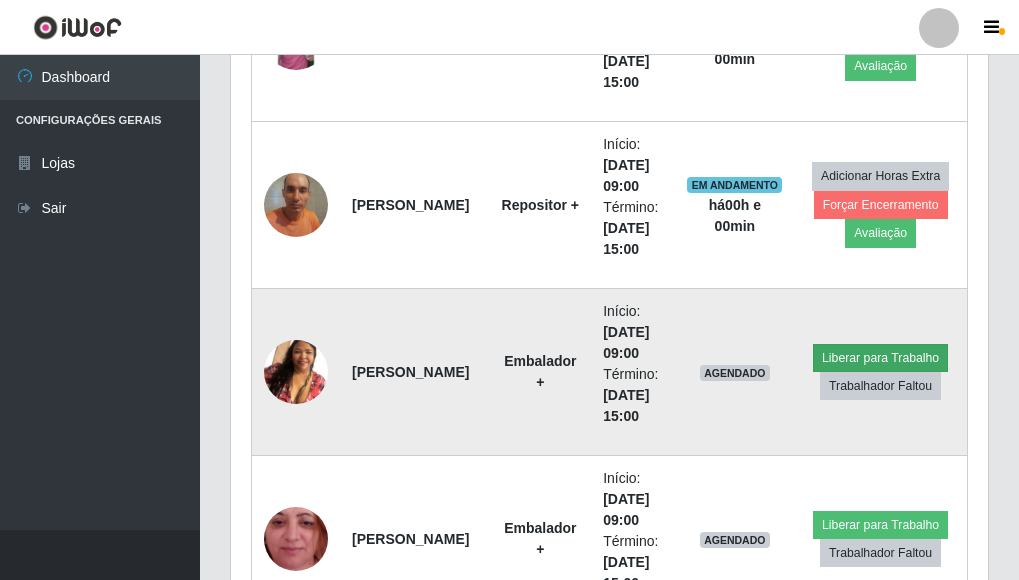 scroll, scrollTop: 999585, scrollLeft: 999255, axis: both 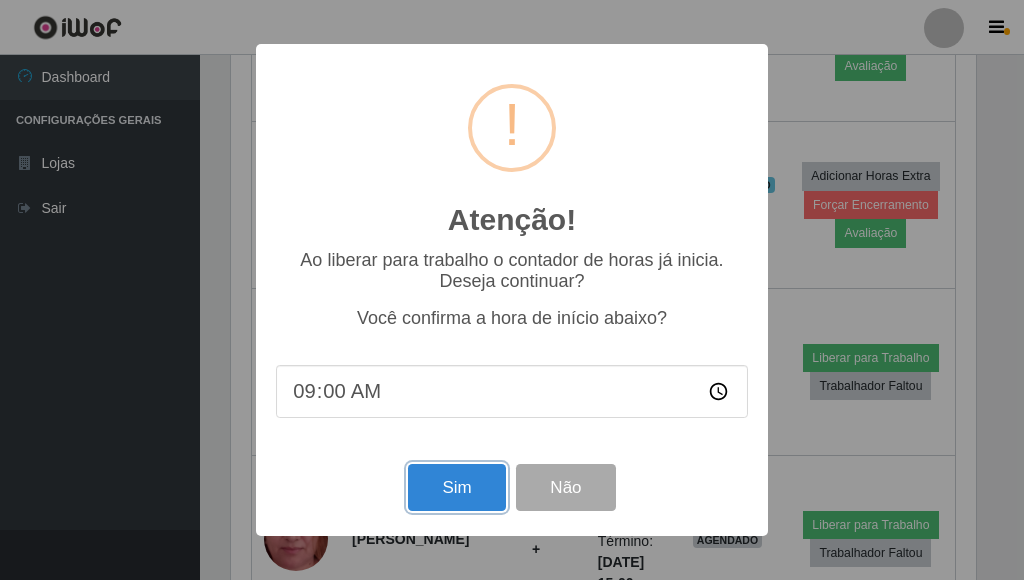 drag, startPoint x: 477, startPoint y: 494, endPoint x: 465, endPoint y: 484, distance: 15.6205 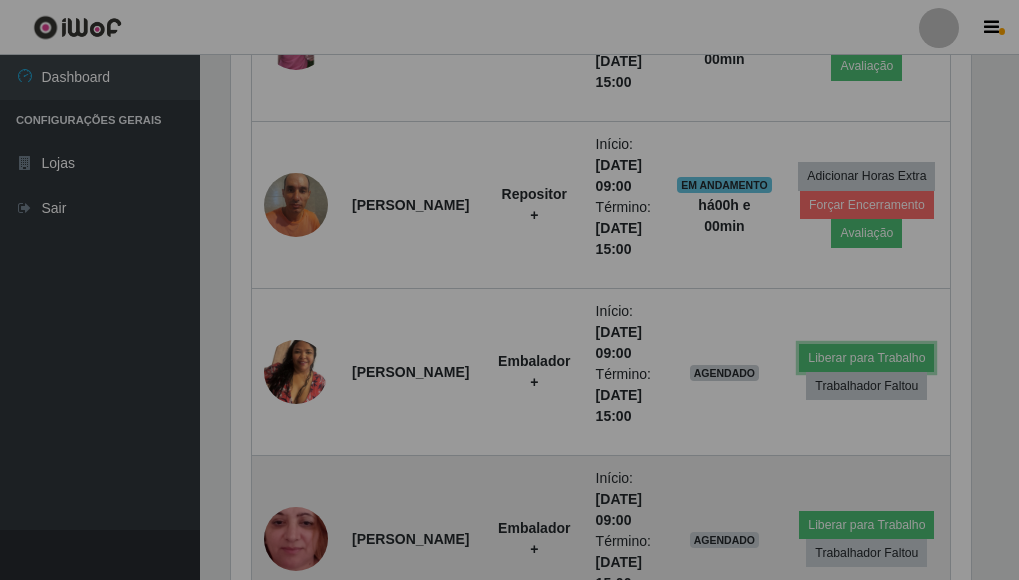 scroll, scrollTop: 999585, scrollLeft: 999243, axis: both 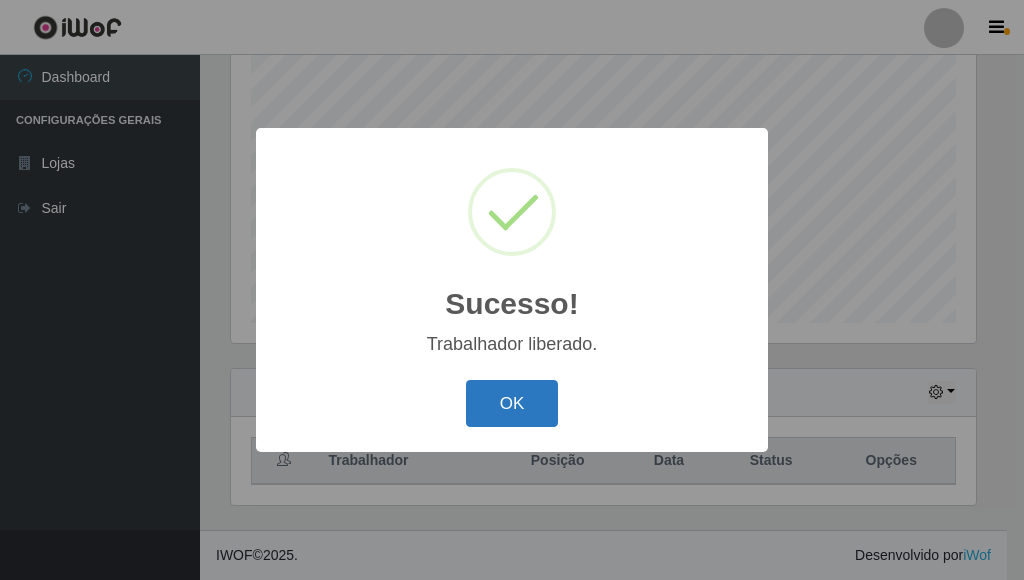 click on "OK" at bounding box center (512, 403) 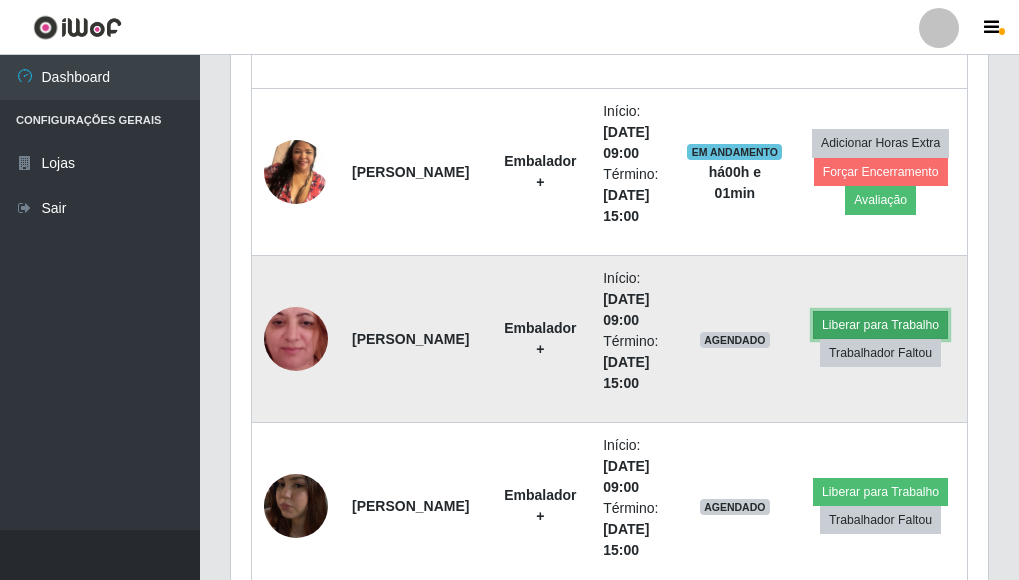 click on "Liberar para Trabalho" at bounding box center (880, 325) 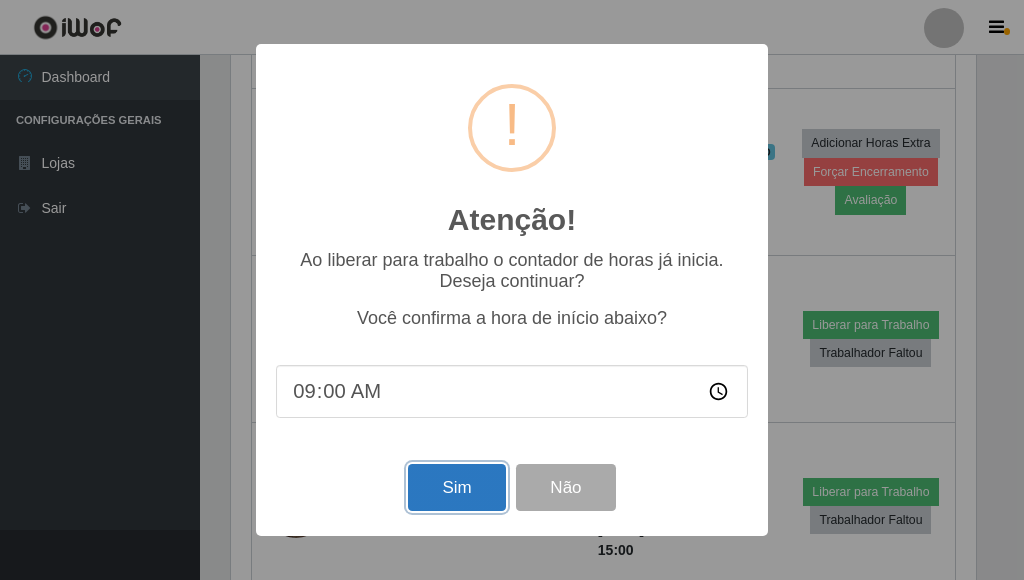 click on "Sim" at bounding box center [456, 487] 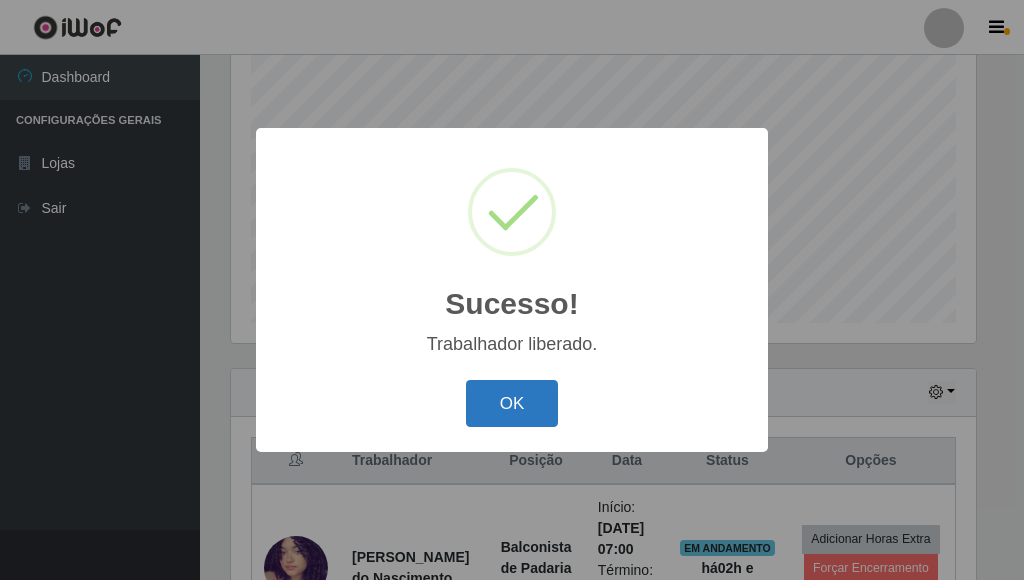 click on "OK" at bounding box center (512, 403) 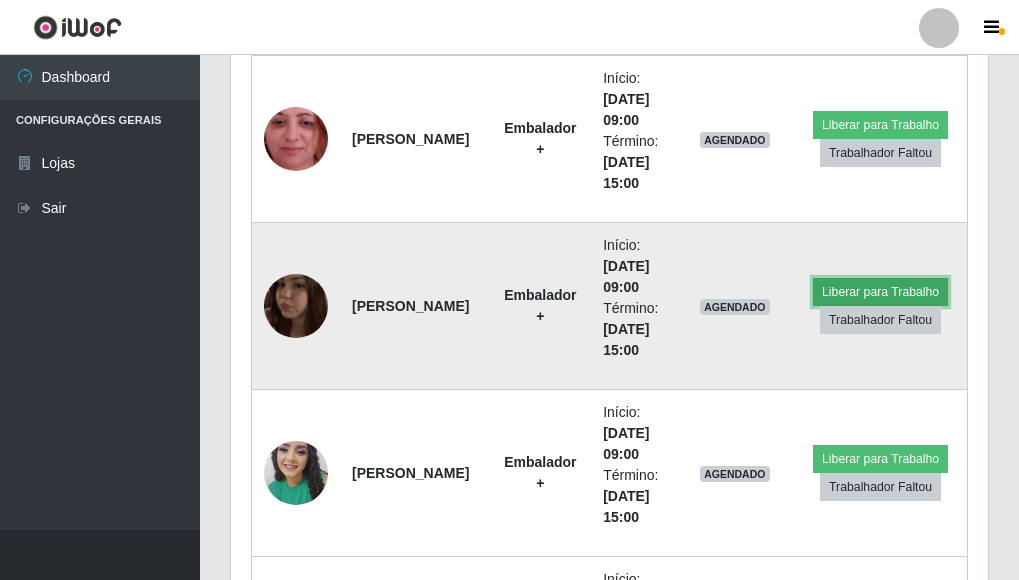 click on "Liberar para Trabalho" at bounding box center [880, 292] 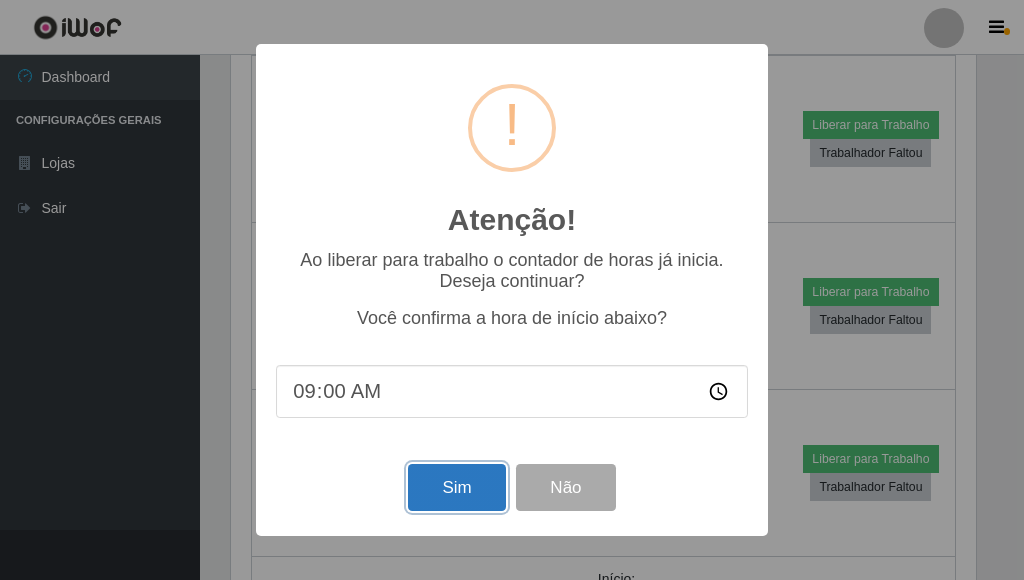 click on "Sim" at bounding box center [456, 487] 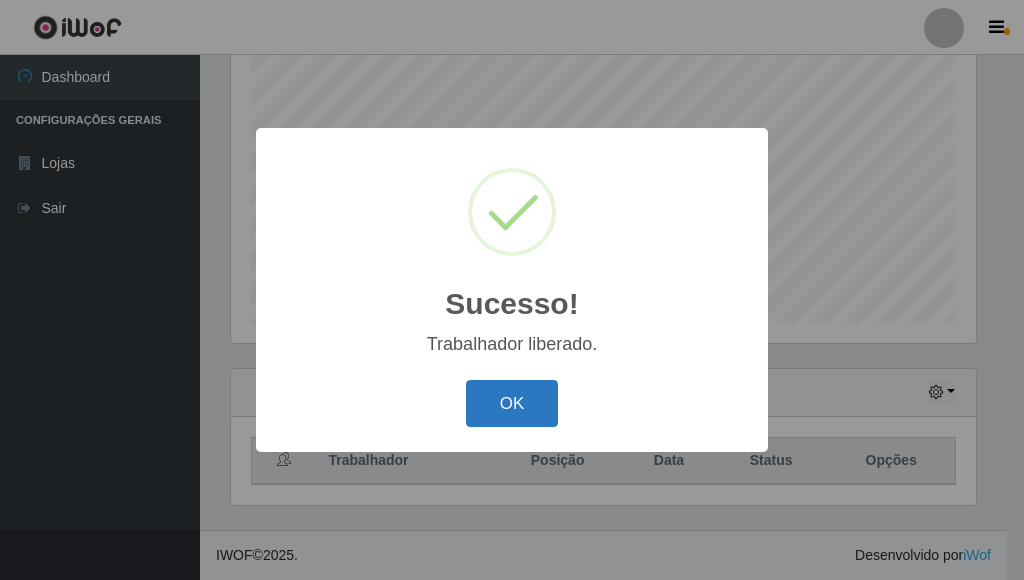 click on "OK" at bounding box center [512, 403] 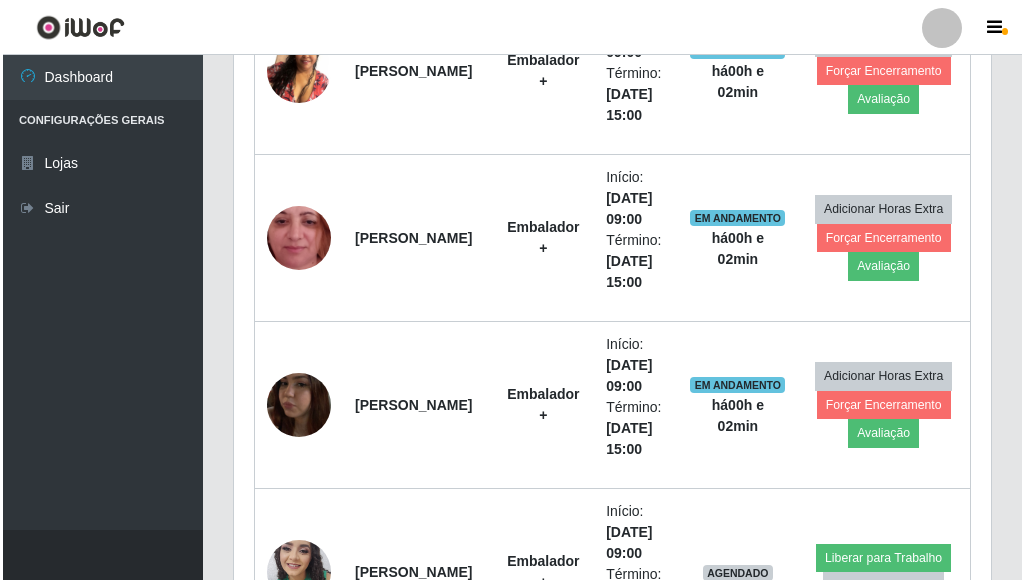 scroll, scrollTop: 3092, scrollLeft: 0, axis: vertical 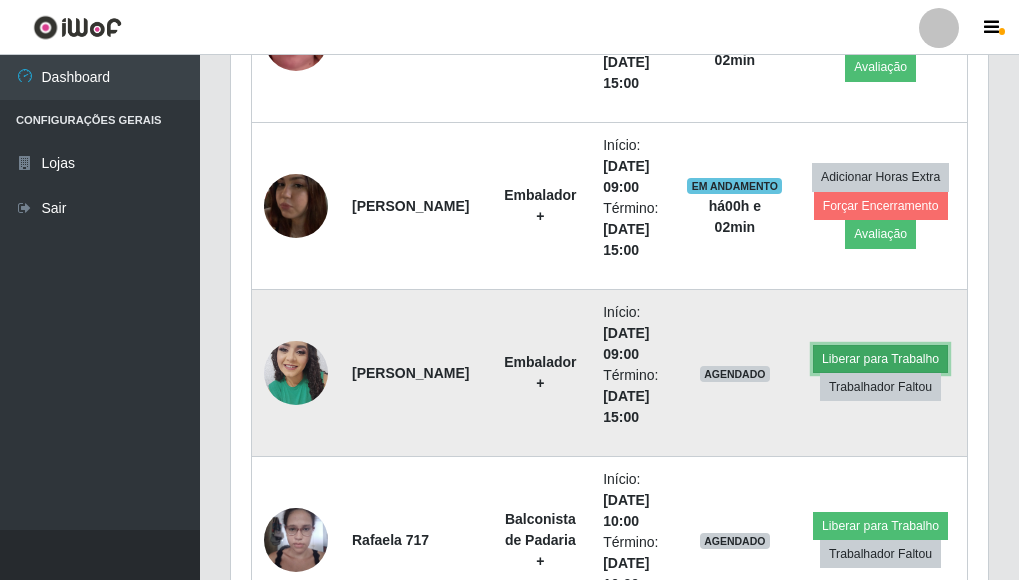 click on "Liberar para Trabalho" at bounding box center [880, 359] 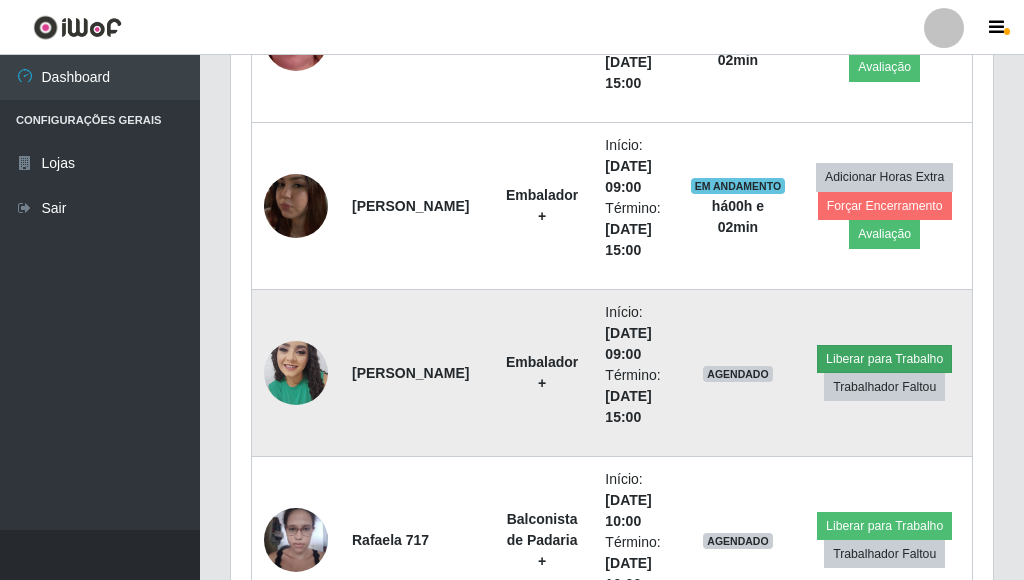 scroll, scrollTop: 999585, scrollLeft: 999255, axis: both 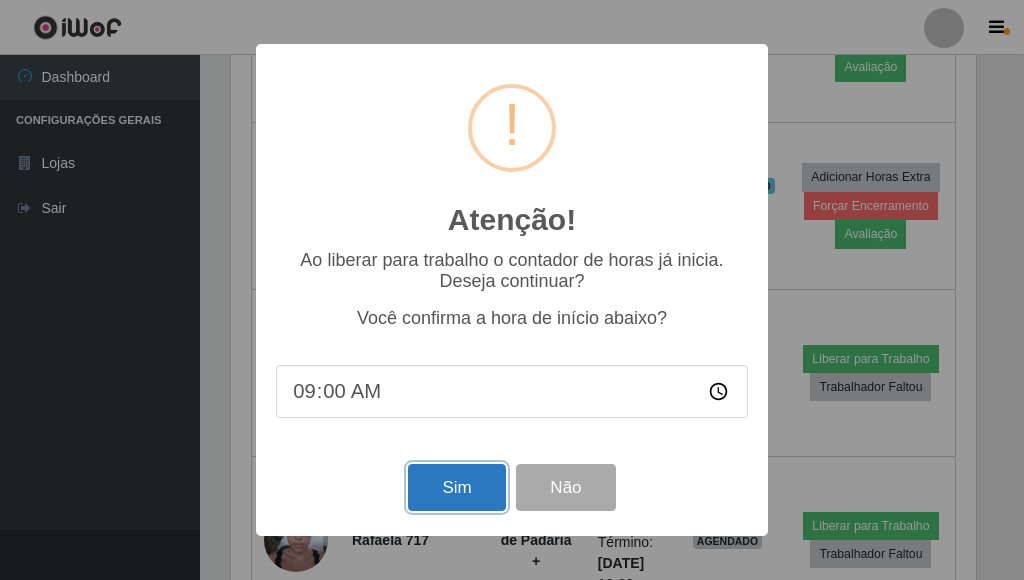 click on "Sim" at bounding box center (456, 487) 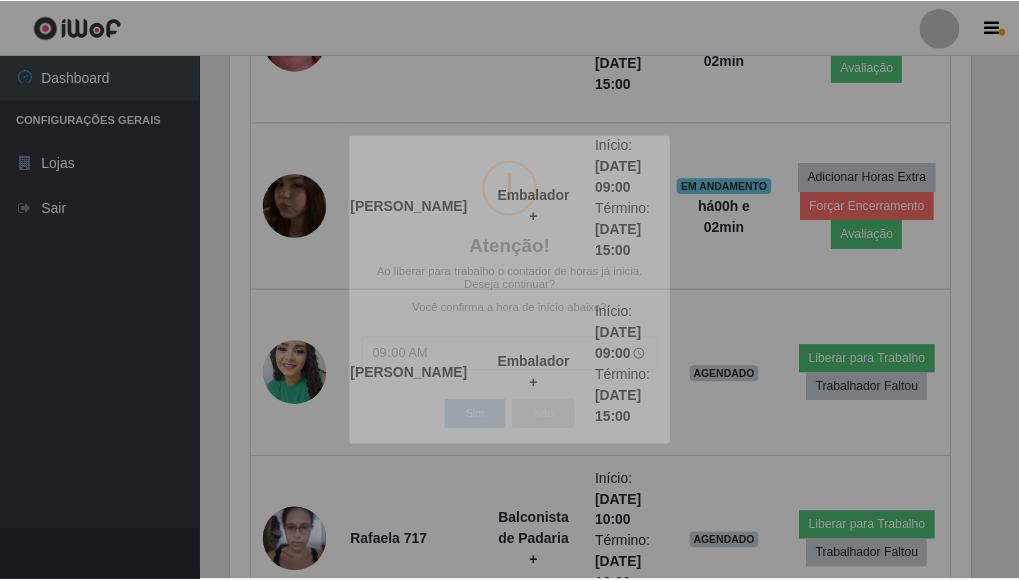 scroll, scrollTop: 999585, scrollLeft: 999243, axis: both 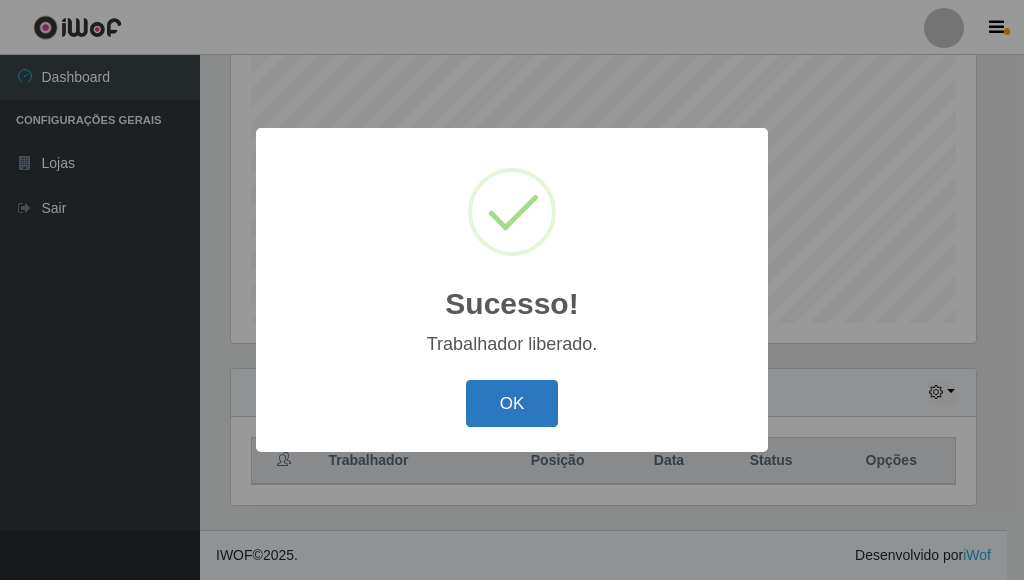 click on "OK" at bounding box center [512, 403] 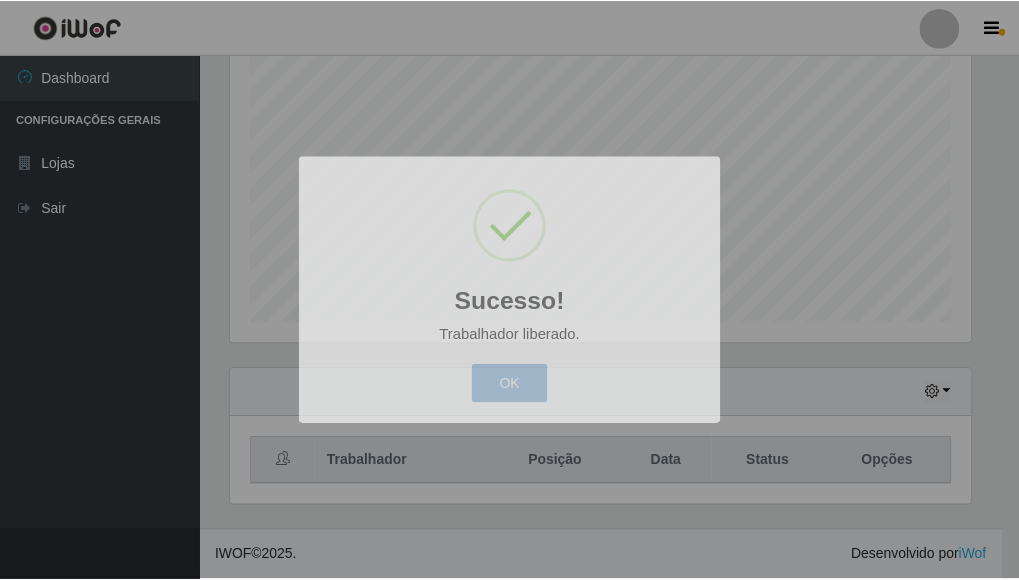 scroll, scrollTop: 999585, scrollLeft: 999243, axis: both 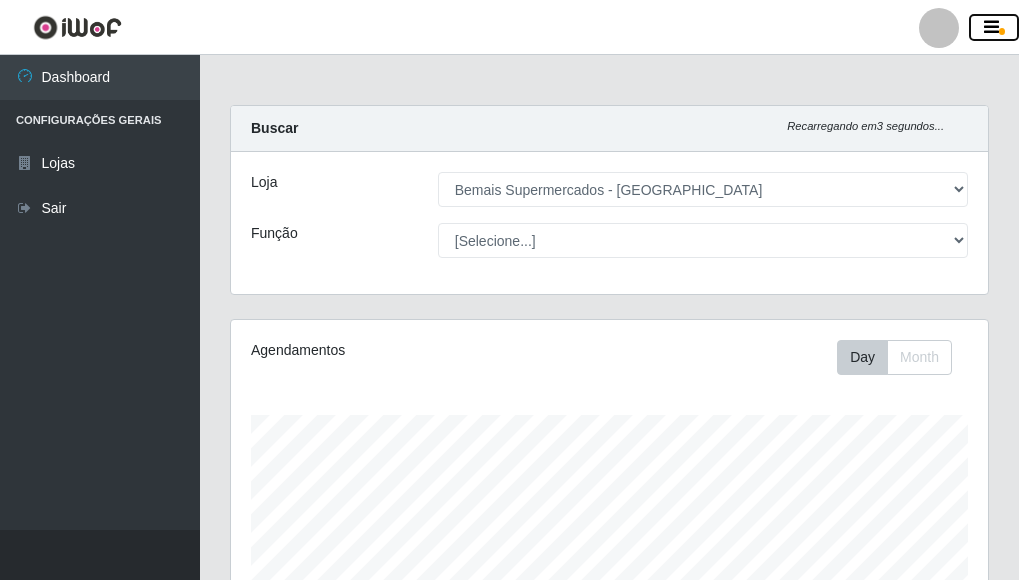 click at bounding box center (994, 28) 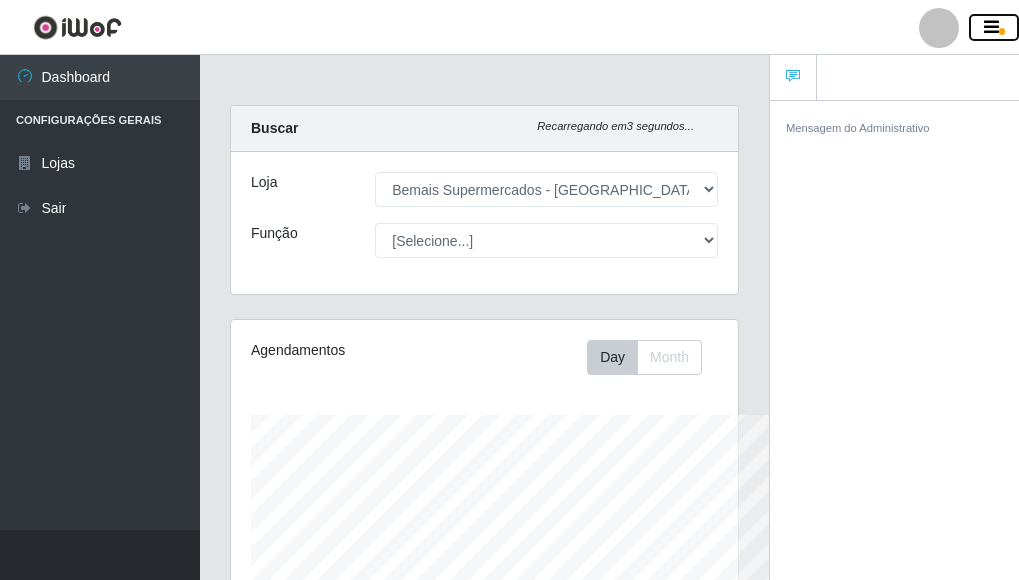 scroll, scrollTop: 415, scrollLeft: 507, axis: both 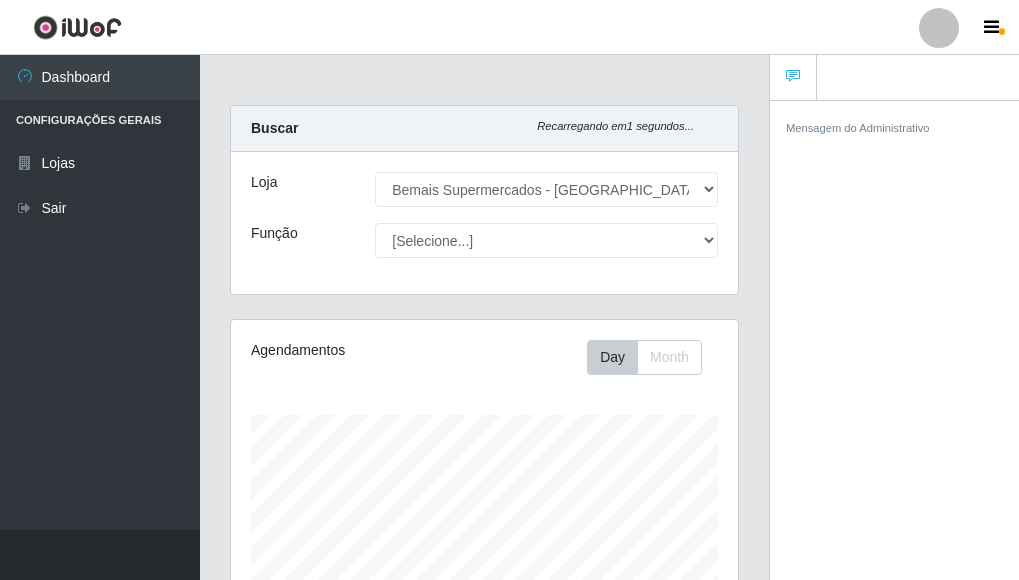 click on "Carregando...  Buscar Recarregando em  1   segundos... Loja [Selecione...] Bemais Supermercados - Três Ruas Função [Selecione...] ASG ASG + ASG ++ Auxiliar de Estacionamento Auxiliar de Estacionamento + Auxiliar de Estacionamento ++ Auxiliar de Sushiman Auxiliar de Sushiman+ Auxiliar de Sushiman++ Balconista de Açougue  Balconista de Açougue + Balconista de Açougue ++ Balconista de Frios Balconista de Frios + Balconista de Frios ++ Balconista de Padaria  Balconista de Padaria + Balconista de Padaria ++ Embalador Embalador + Embalador ++ Operador de Caixa Operador de Caixa + Operador de Caixa ++ Repositor  Repositor + Repositor ++ Repositor de Hortifruti Repositor de Hortifruti + Repositor de Hortifruti ++ Agendamentos Day Month 03/06 Agendamentos 60   Hoje 1 dia 3 dias 1 Semana Não encerrados Trabalhador Posição Data Status Opções [PERSON_NAME] do Nascimento Balconista de Padaria +   Início:   [DATE] 07:00 Término:   [DATE] 13:00 EM ANDAMENTO há  02 h e   04  min   Avaliação" at bounding box center (484, 3745) 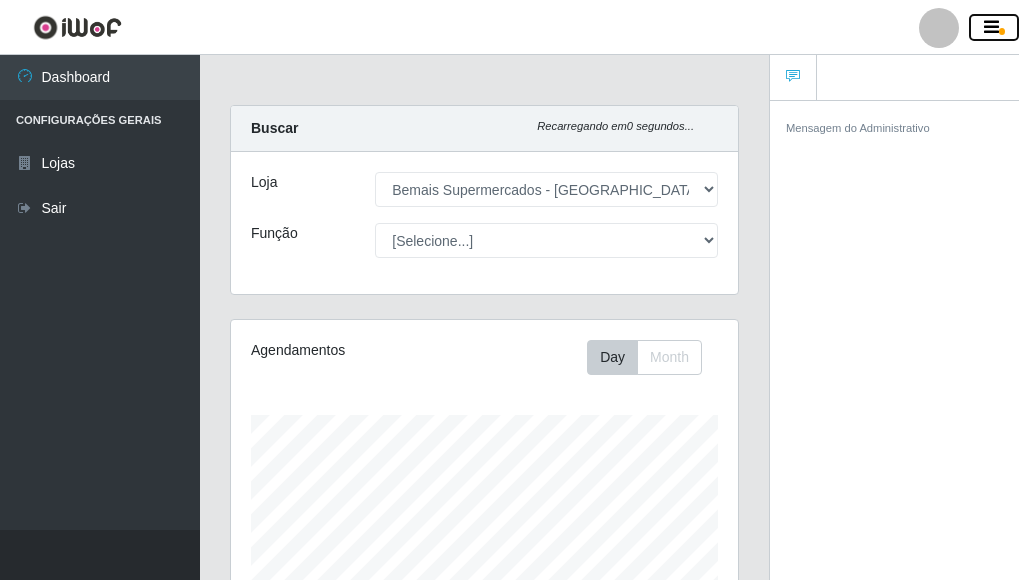 click at bounding box center (991, 28) 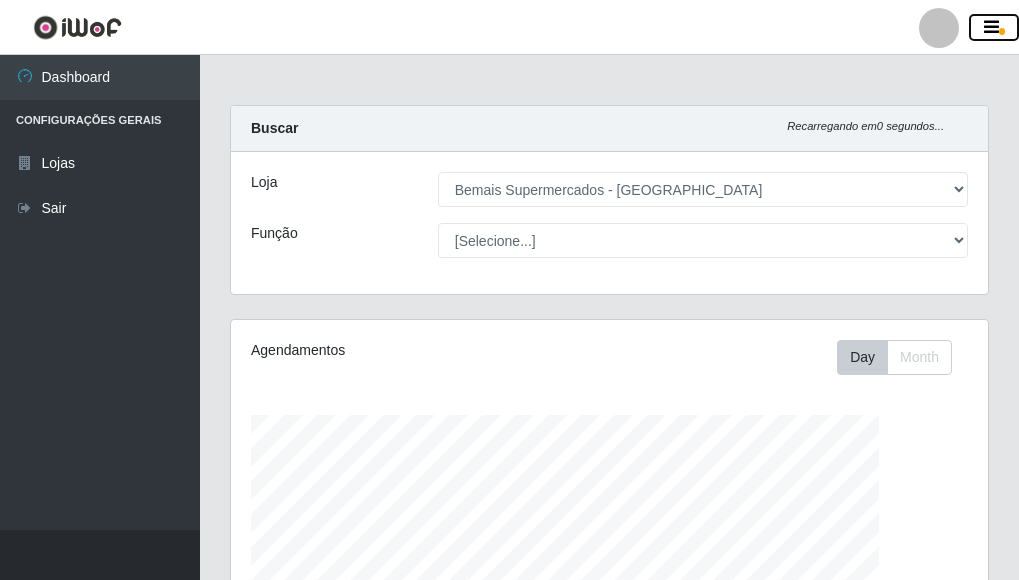 scroll, scrollTop: 999585, scrollLeft: 999243, axis: both 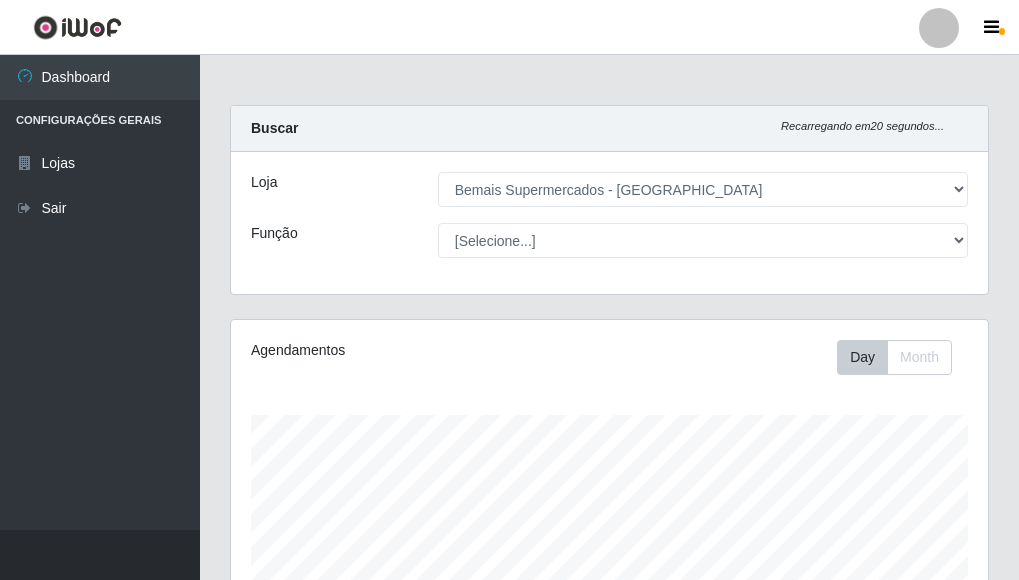 click on "Configurações Gerais" at bounding box center [100, 120] 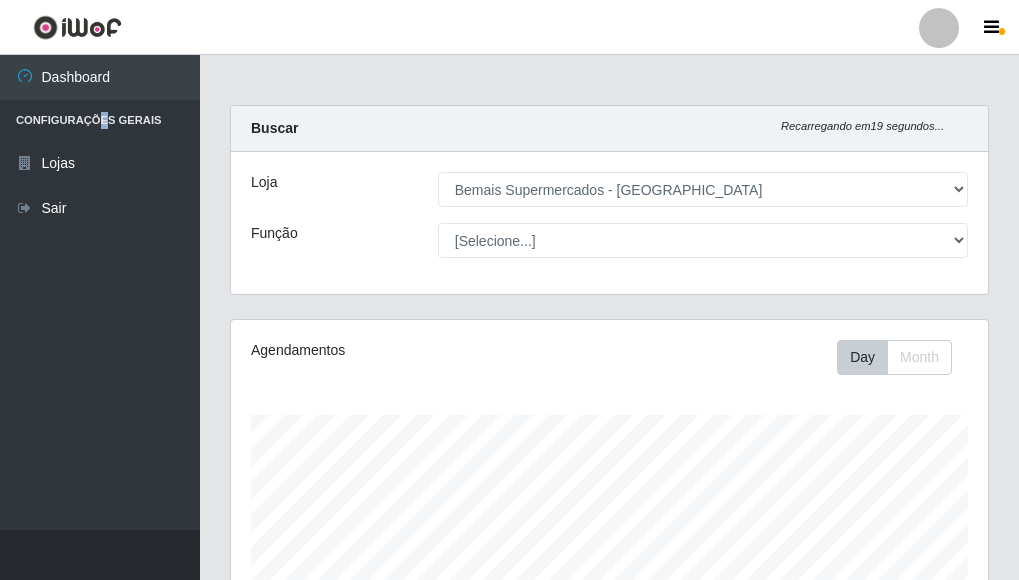 click on "Configurações Gerais" at bounding box center (100, 120) 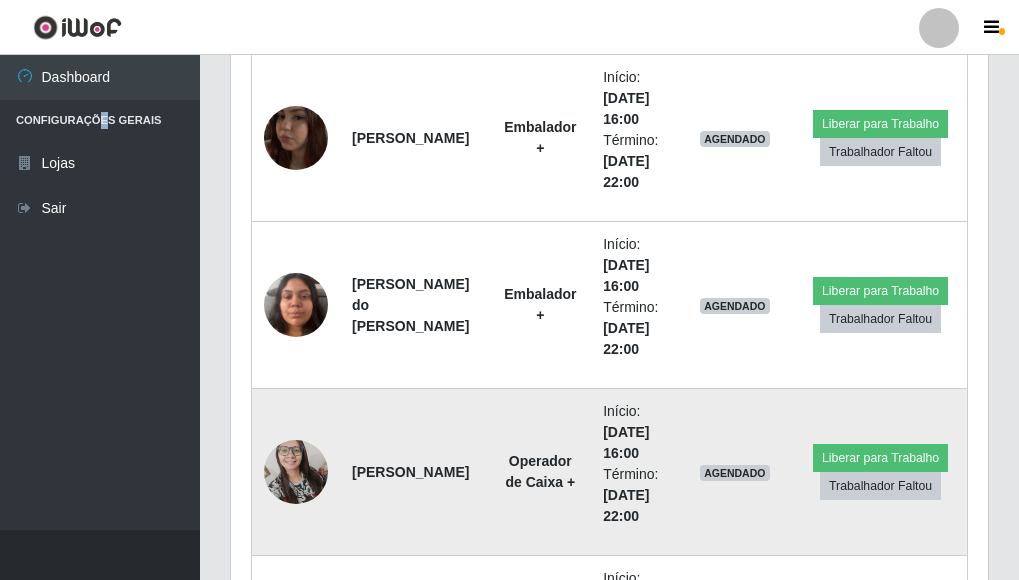 scroll, scrollTop: 6905, scrollLeft: 0, axis: vertical 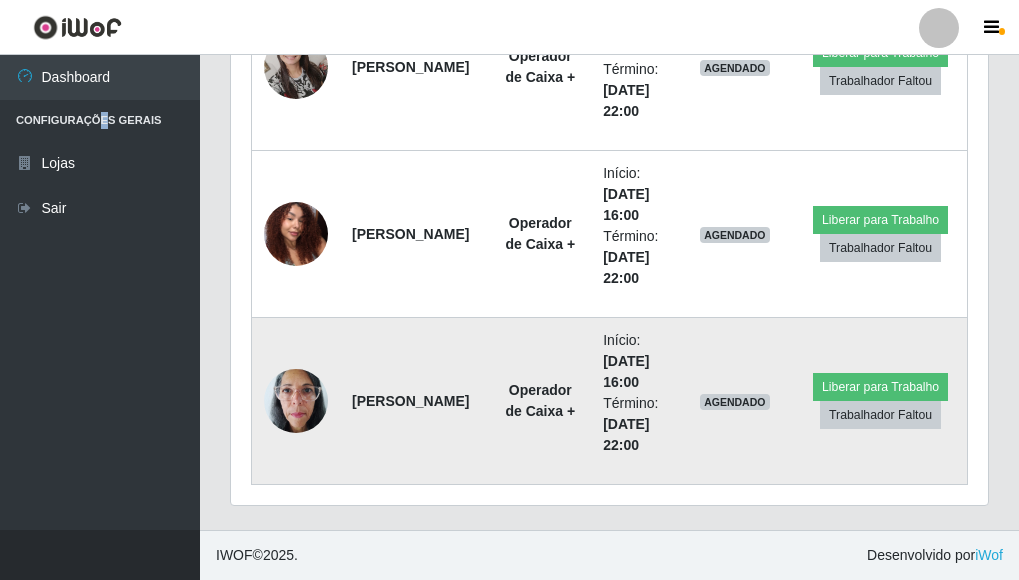 click at bounding box center (296, 400) 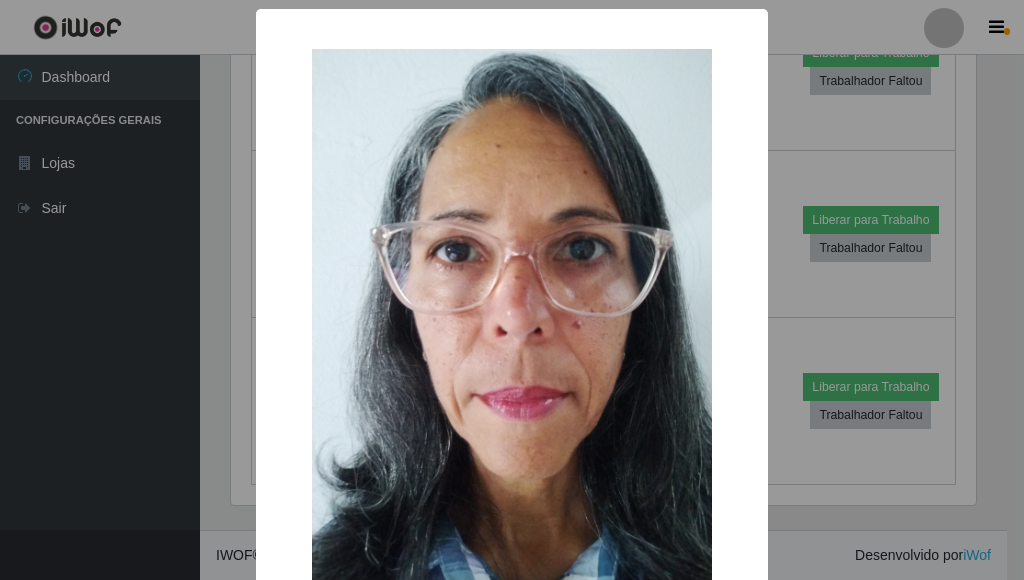 click on "× OK Cancel" at bounding box center [512, 290] 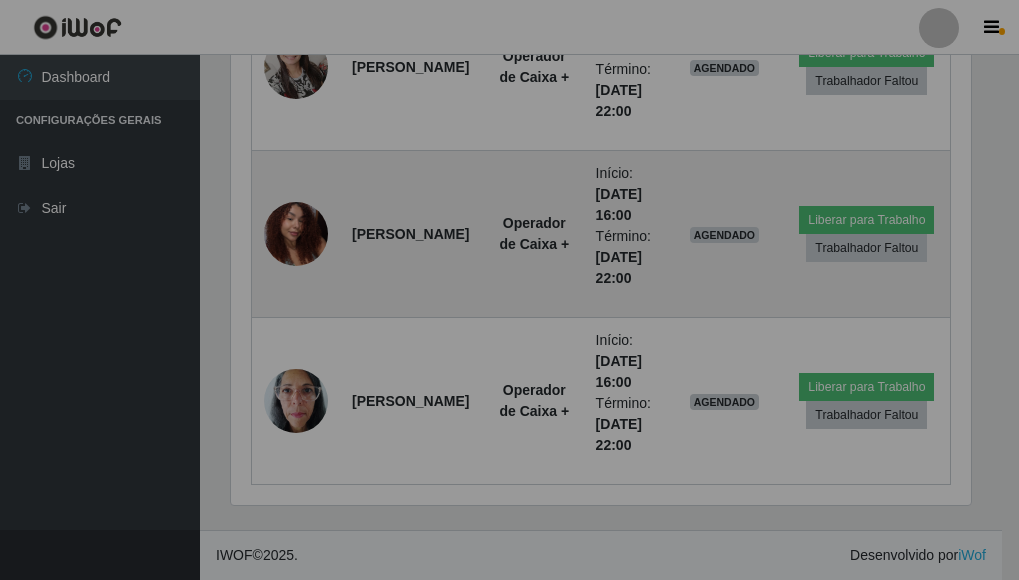 scroll, scrollTop: 999585, scrollLeft: 999243, axis: both 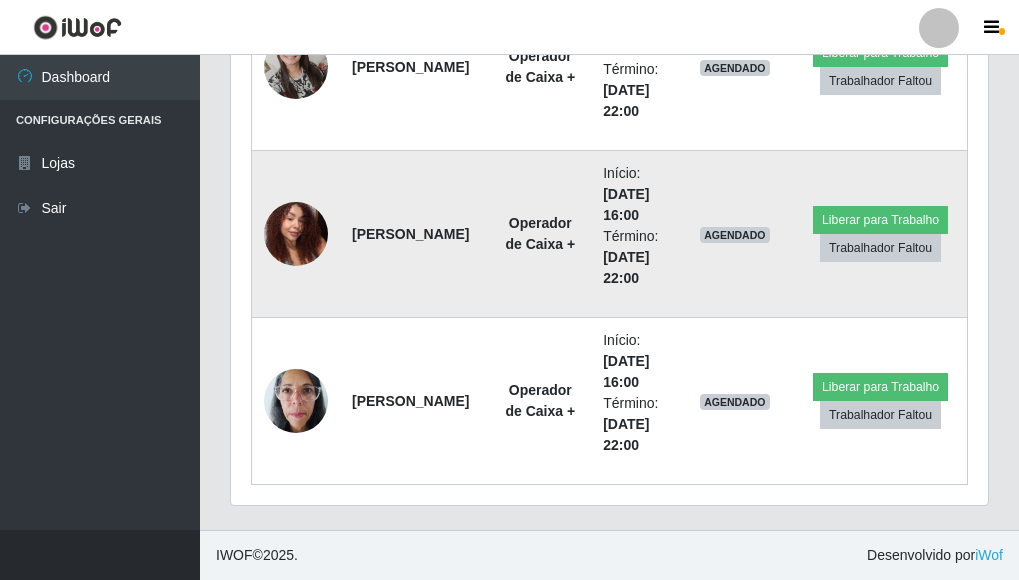 click at bounding box center [296, 233] 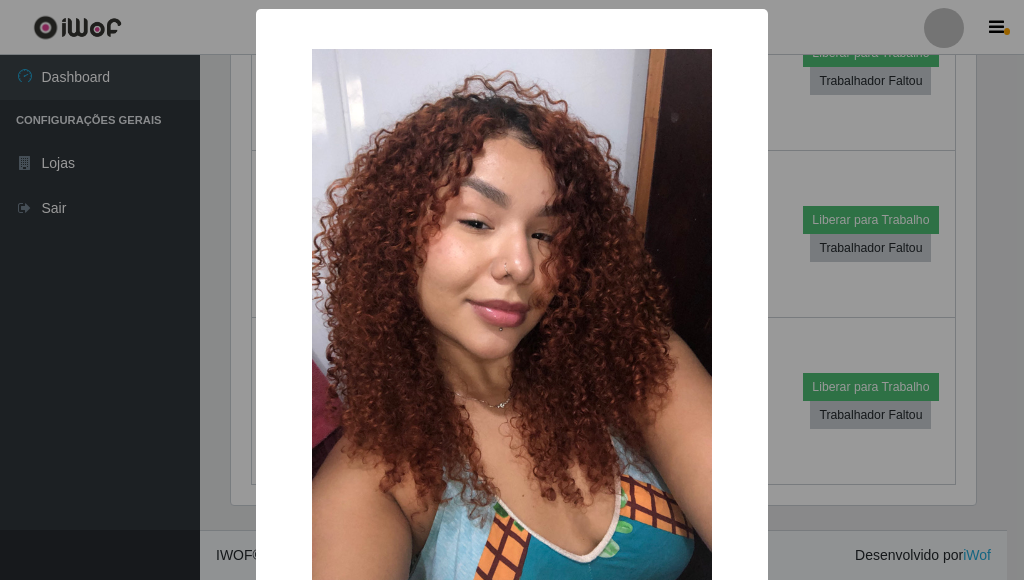 click on "× OK Cancel" at bounding box center [512, 290] 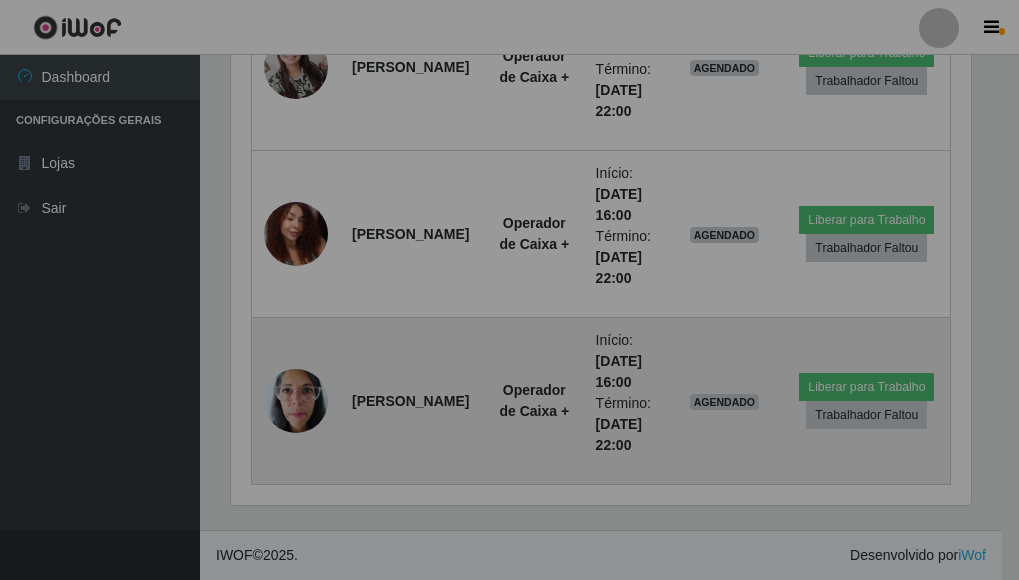 scroll, scrollTop: 999585, scrollLeft: 999243, axis: both 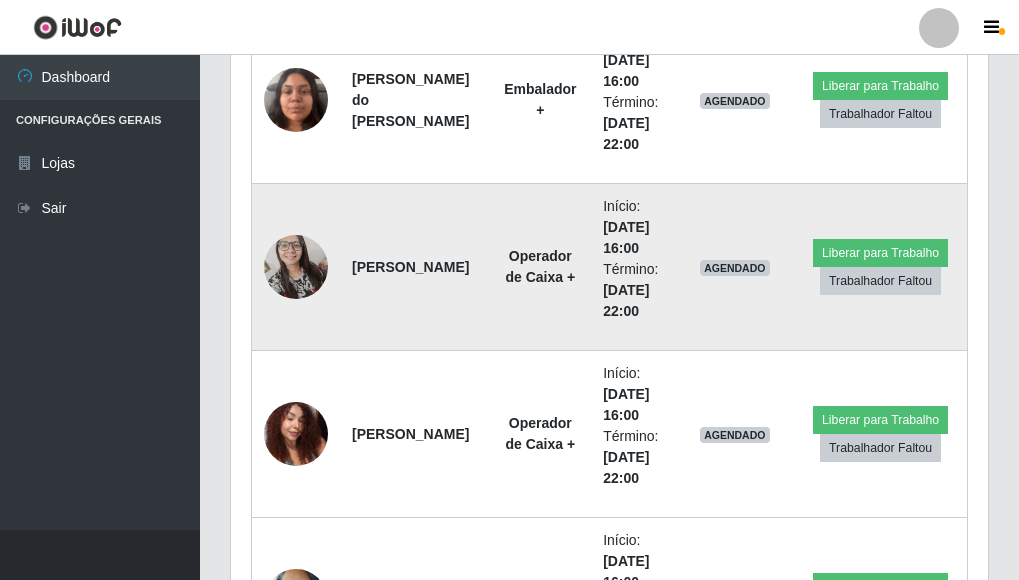 click at bounding box center [296, 267] 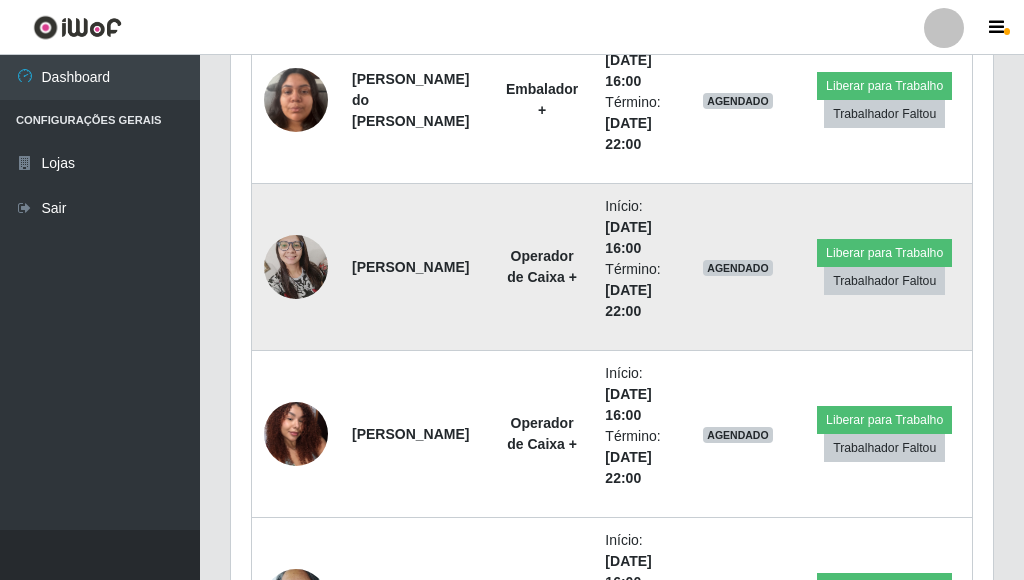 scroll, scrollTop: 999585, scrollLeft: 999255, axis: both 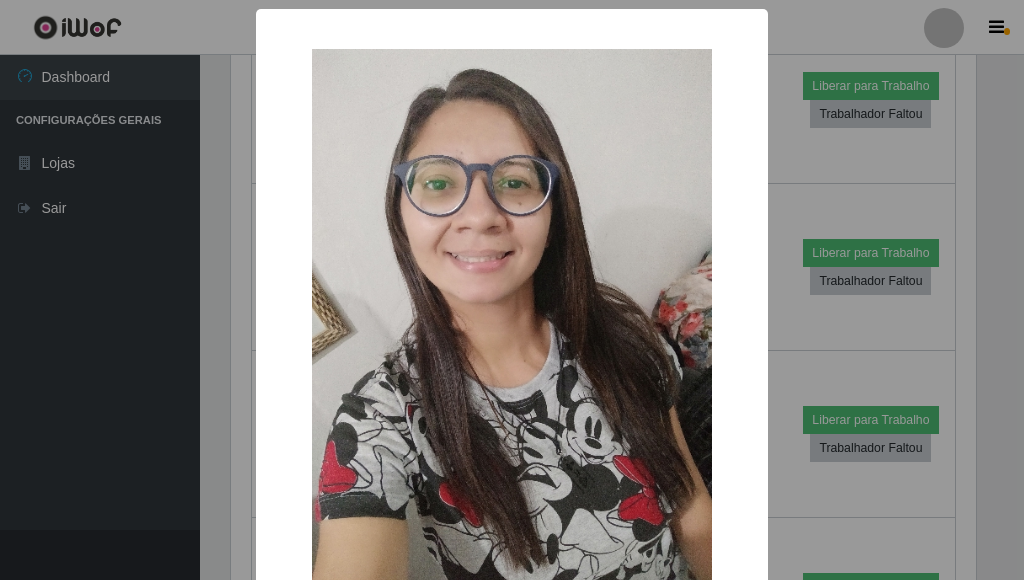 click on "× OK Cancel" at bounding box center [512, 290] 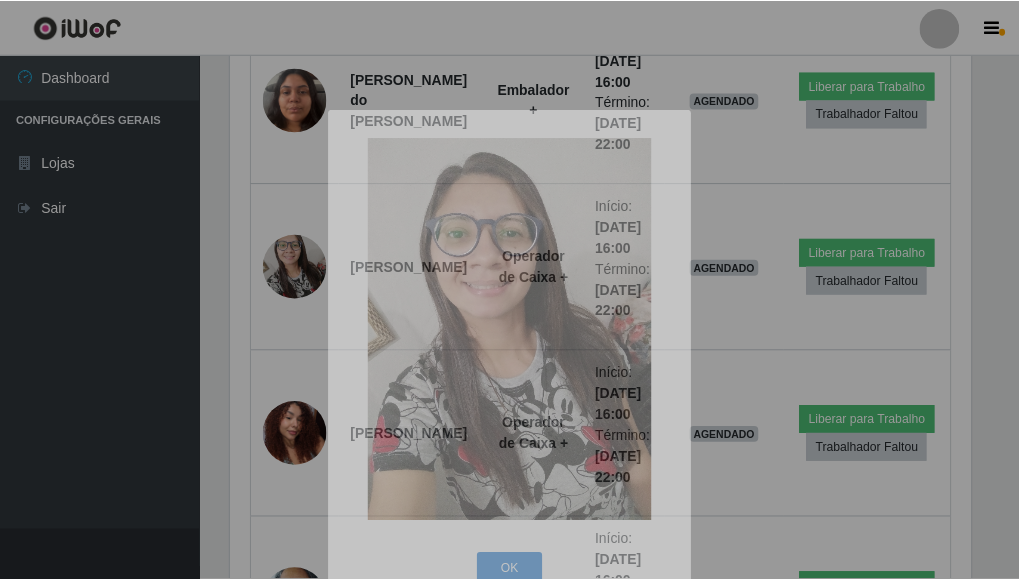 scroll, scrollTop: 999585, scrollLeft: 999243, axis: both 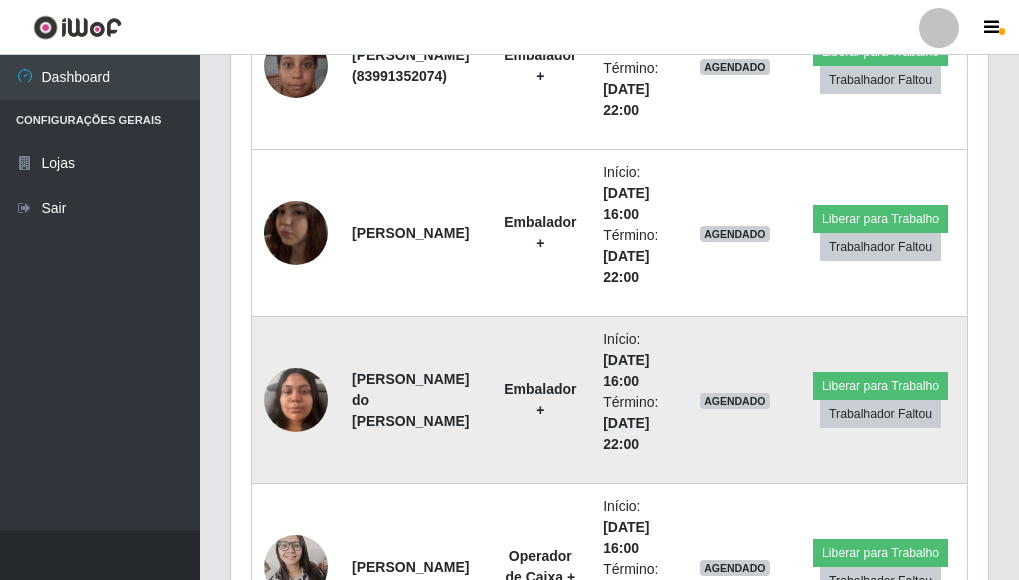 click at bounding box center [296, 399] 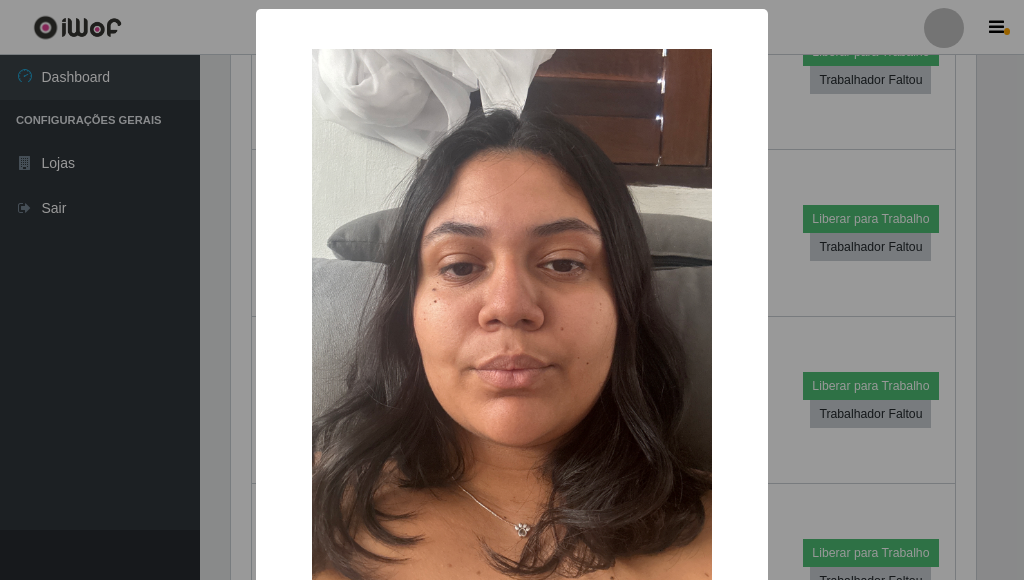 scroll, scrollTop: 999585, scrollLeft: 999255, axis: both 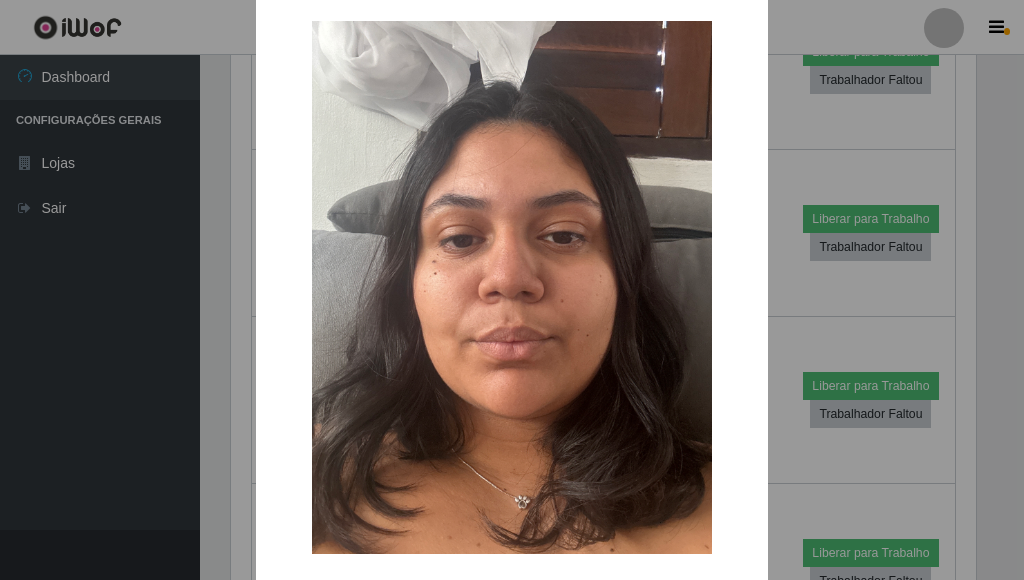 drag, startPoint x: 178, startPoint y: 323, endPoint x: 177, endPoint y: 312, distance: 11.045361 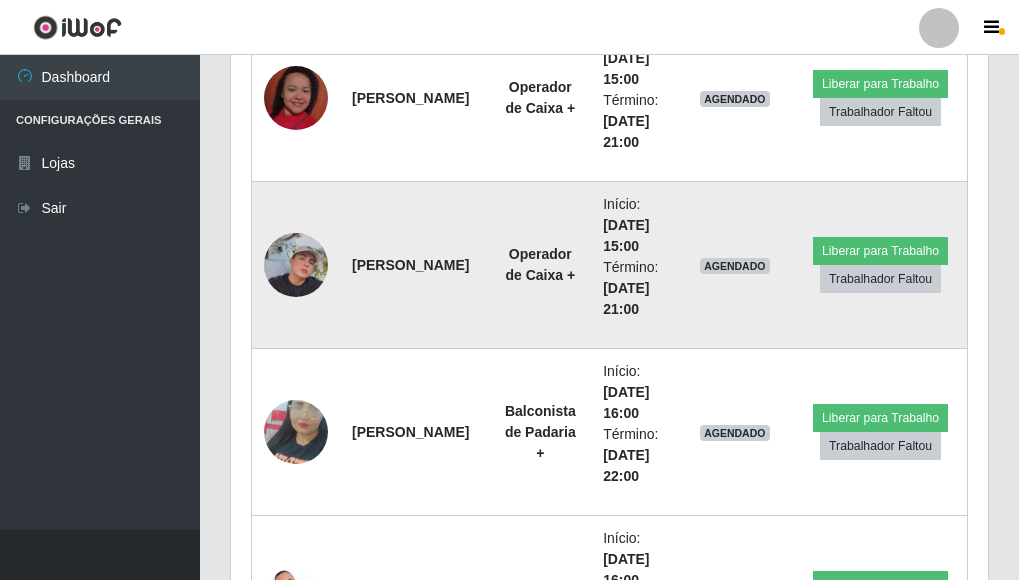 click at bounding box center [296, 265] 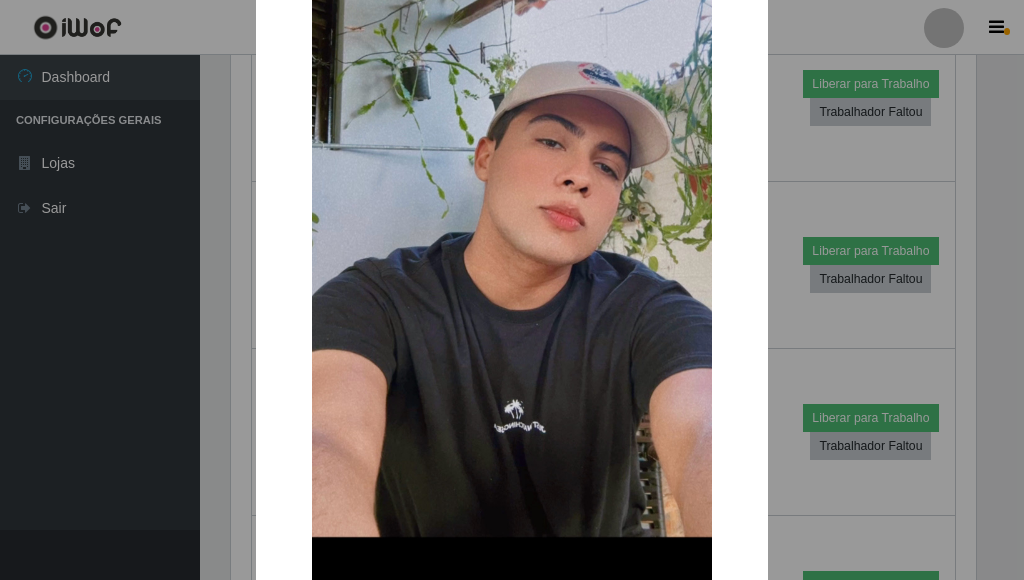 click on "× OK Cancel" at bounding box center (512, 290) 